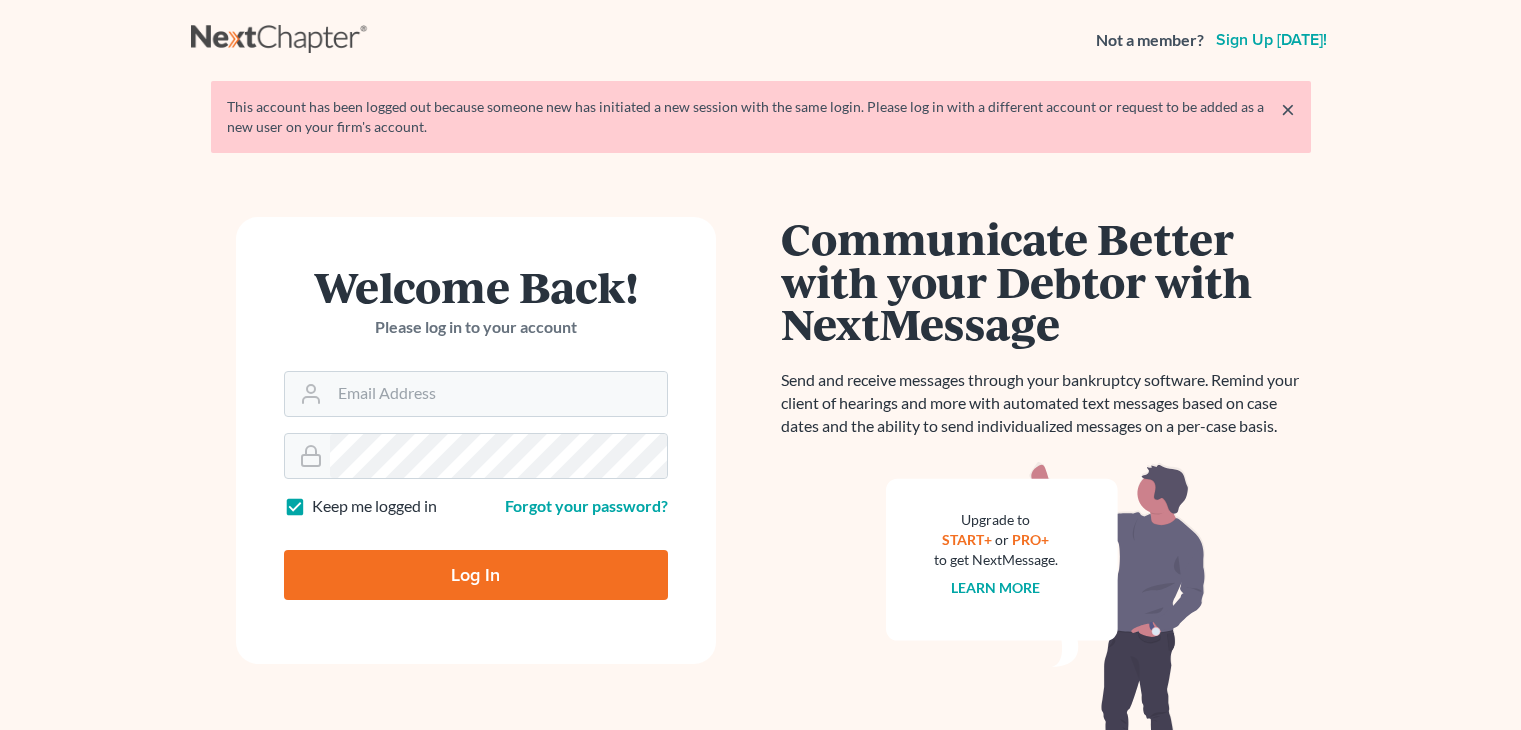 scroll, scrollTop: 0, scrollLeft: 0, axis: both 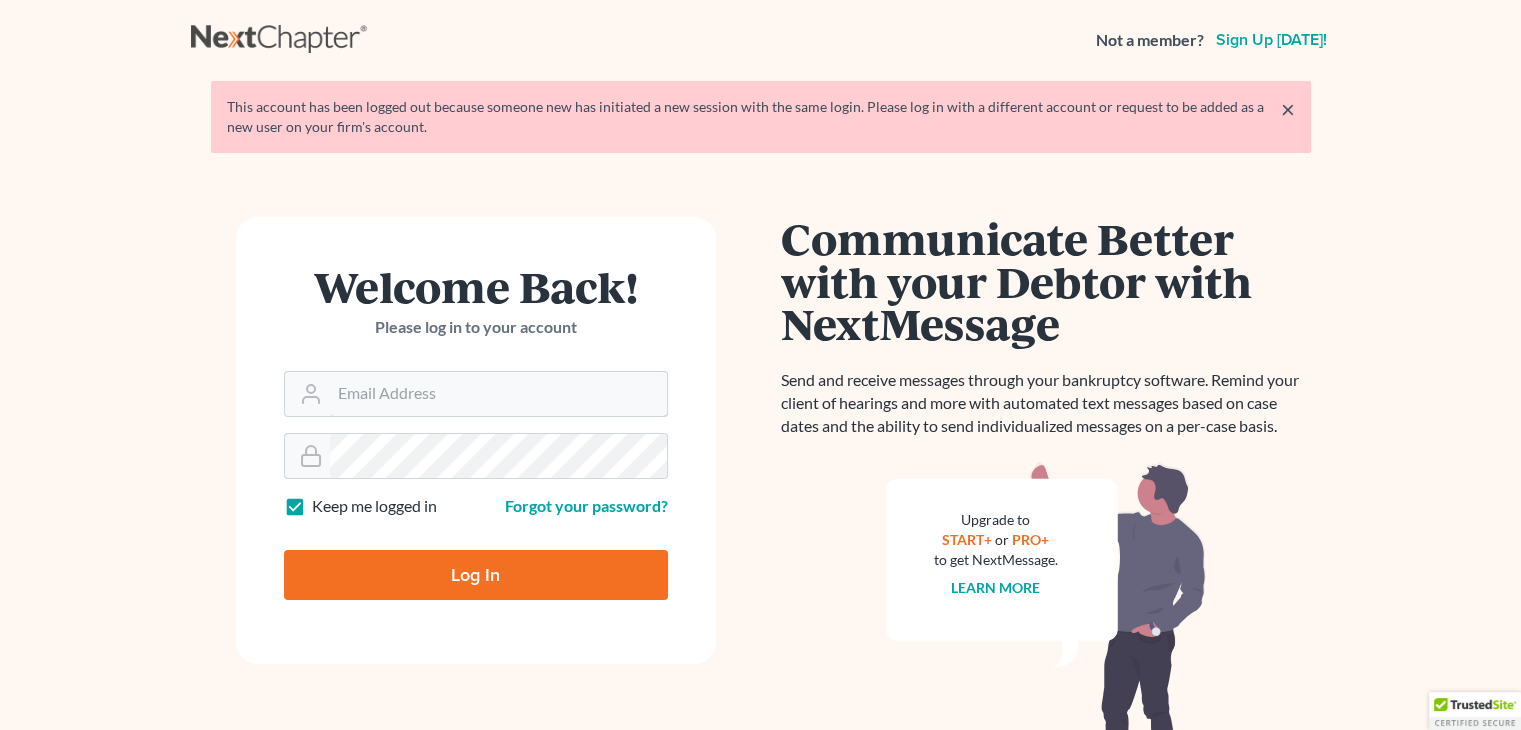 type on "[PERSON_NAME][EMAIL_ADDRESS][DOMAIN_NAME]" 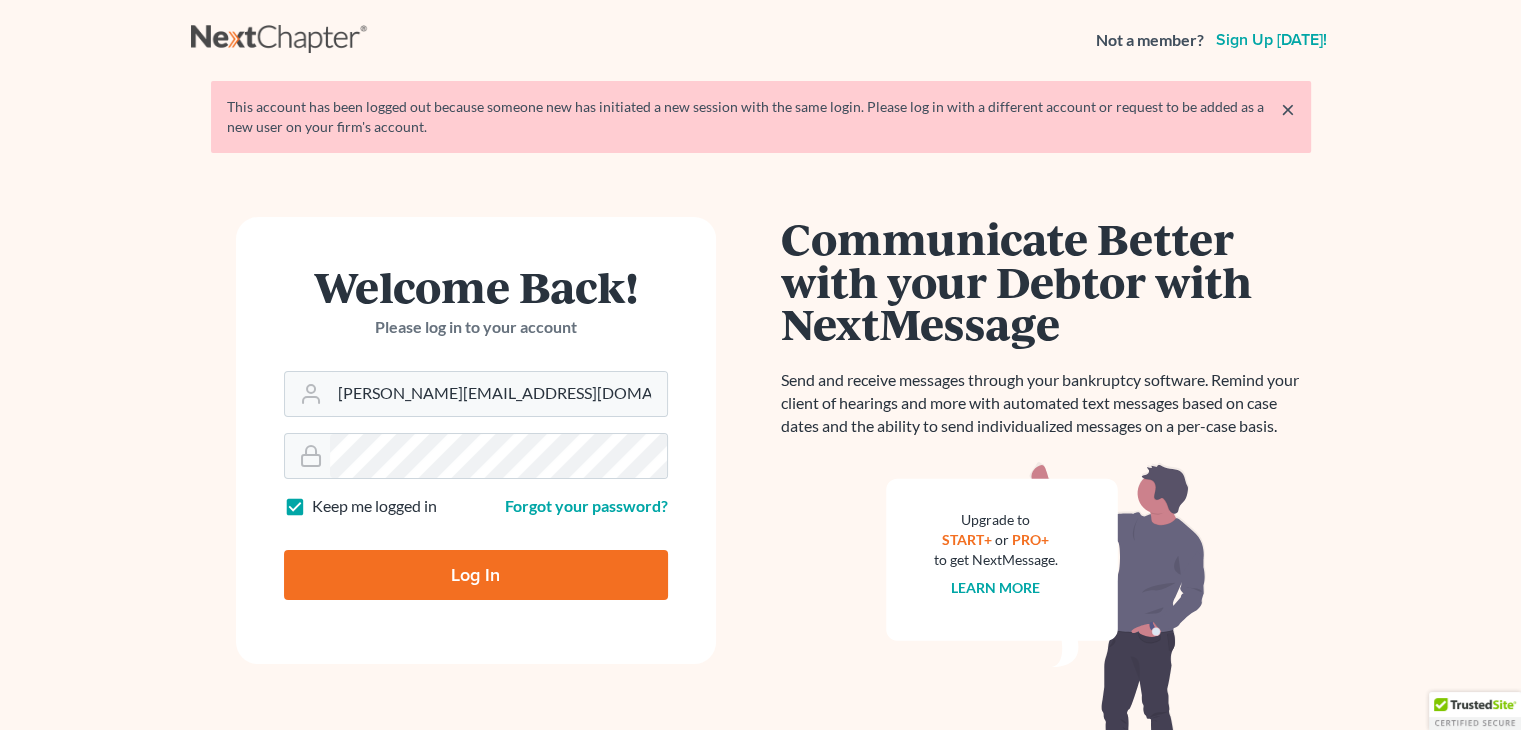 click on "Log In" at bounding box center [476, 575] 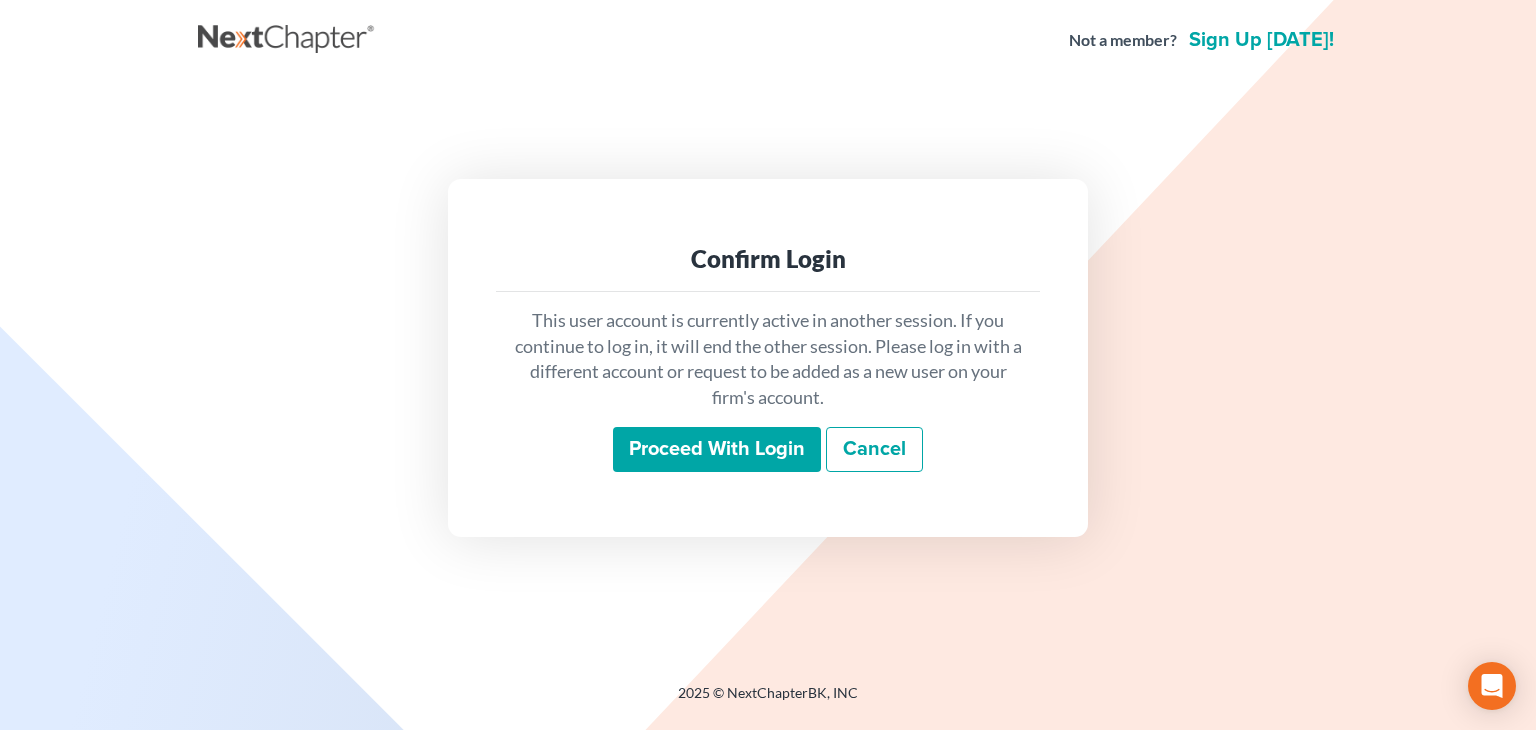scroll, scrollTop: 0, scrollLeft: 0, axis: both 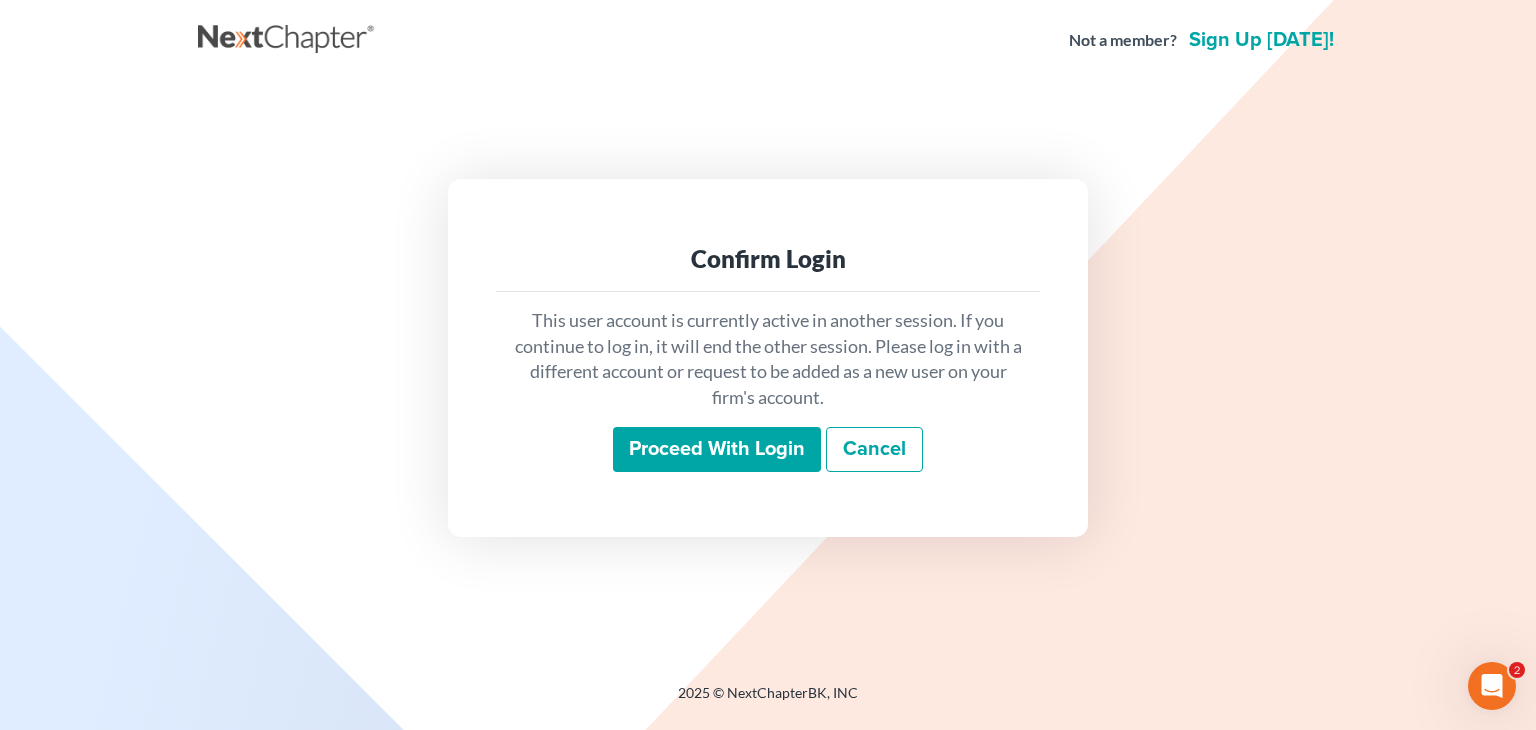 click on "Proceed with login" at bounding box center (717, 450) 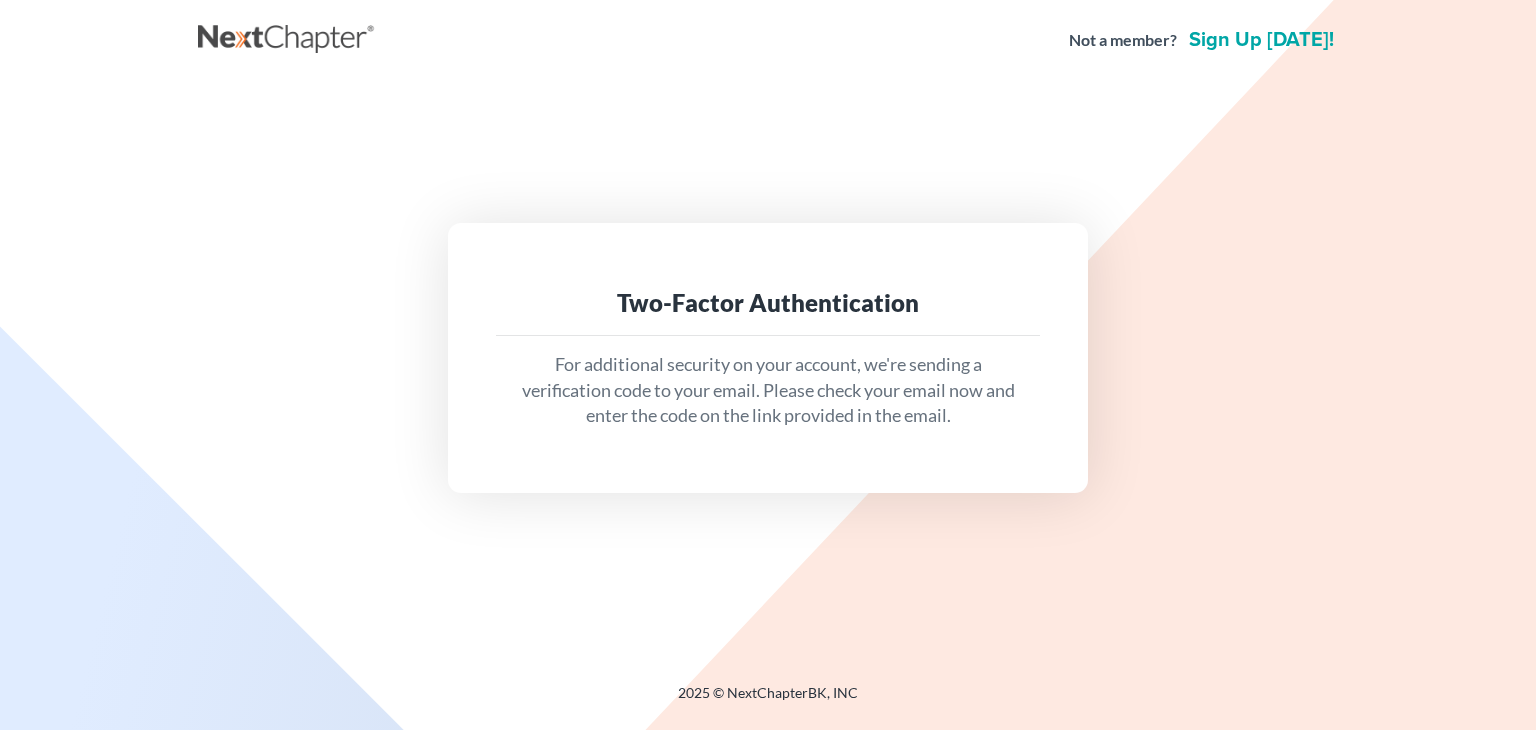 scroll, scrollTop: 0, scrollLeft: 0, axis: both 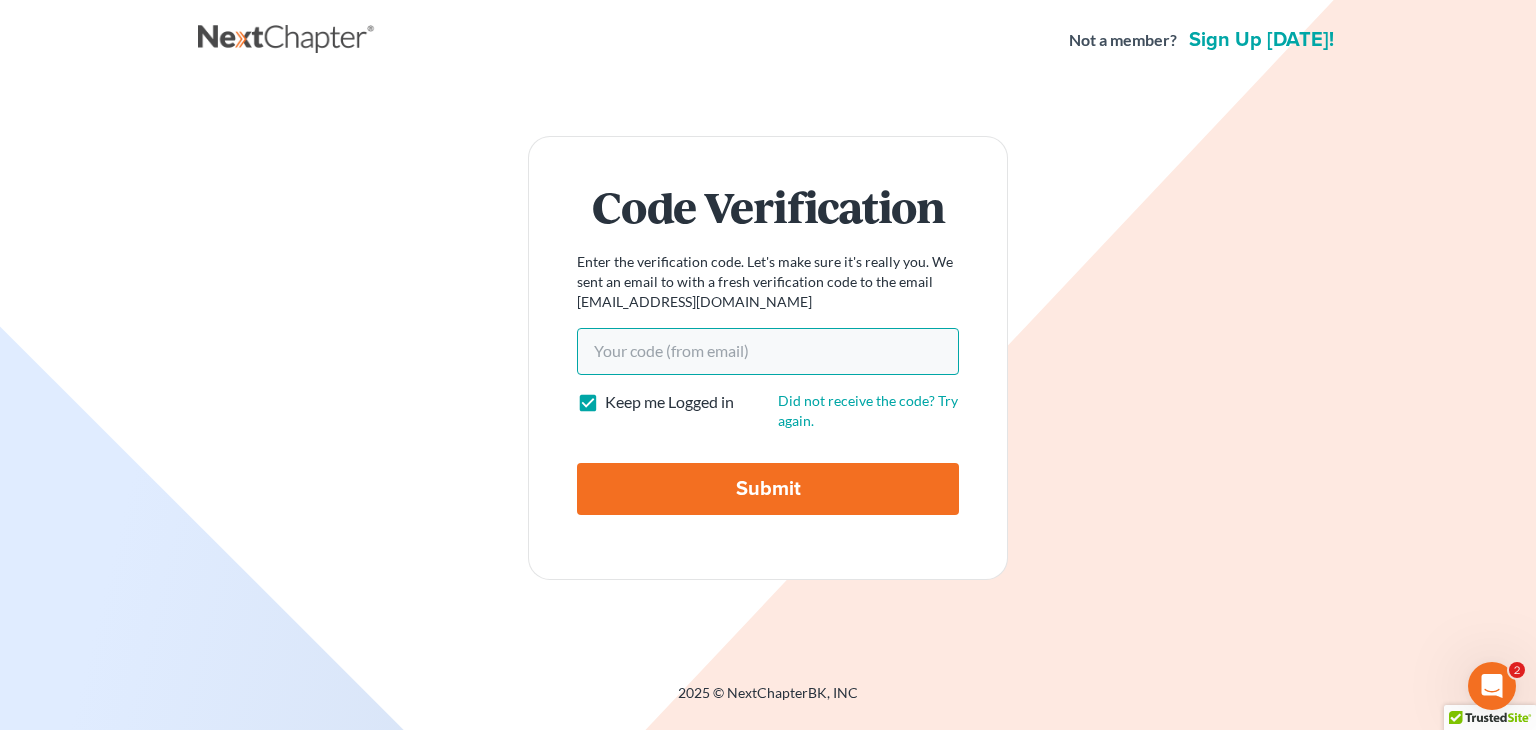 click on "Your code(from email)" at bounding box center (768, 351) 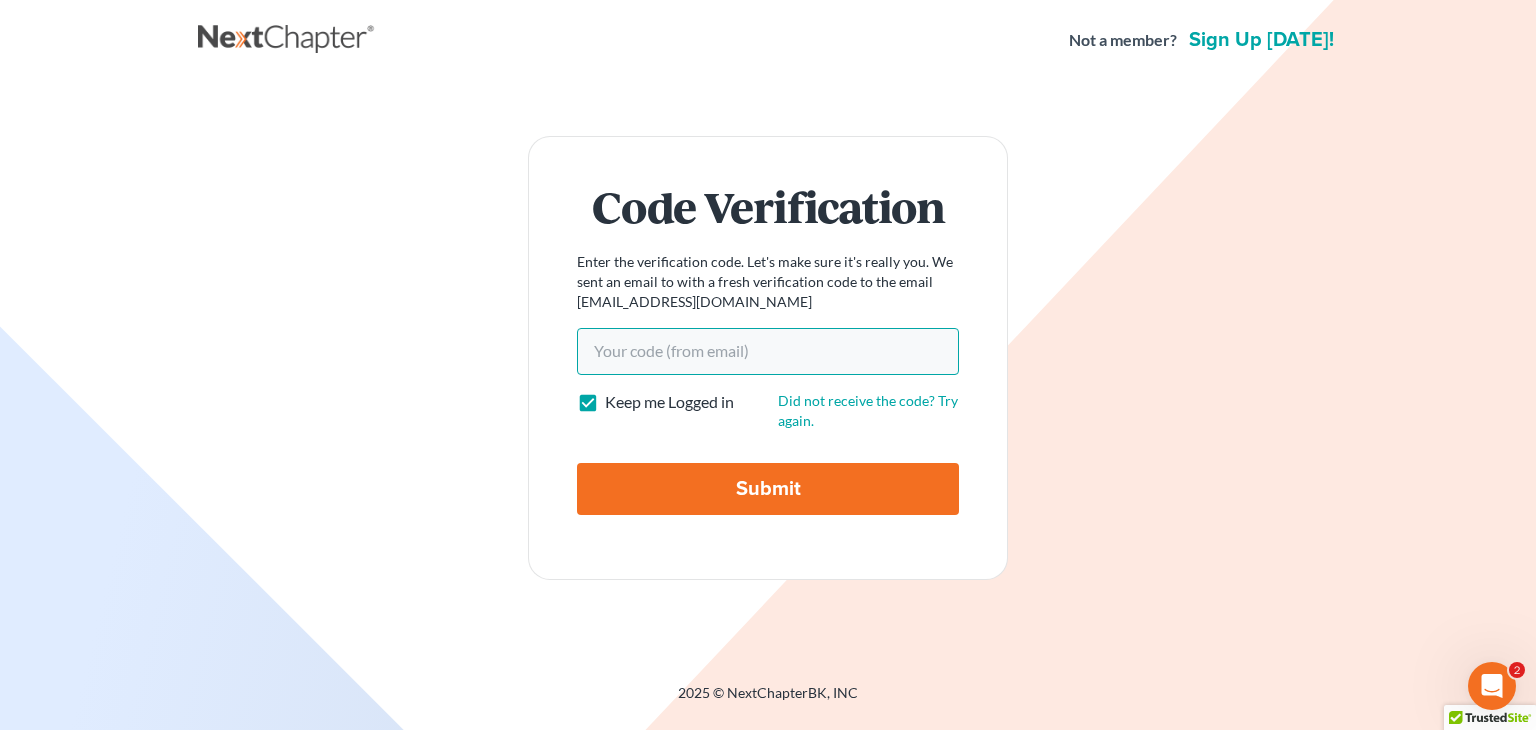 paste on "6d095e" 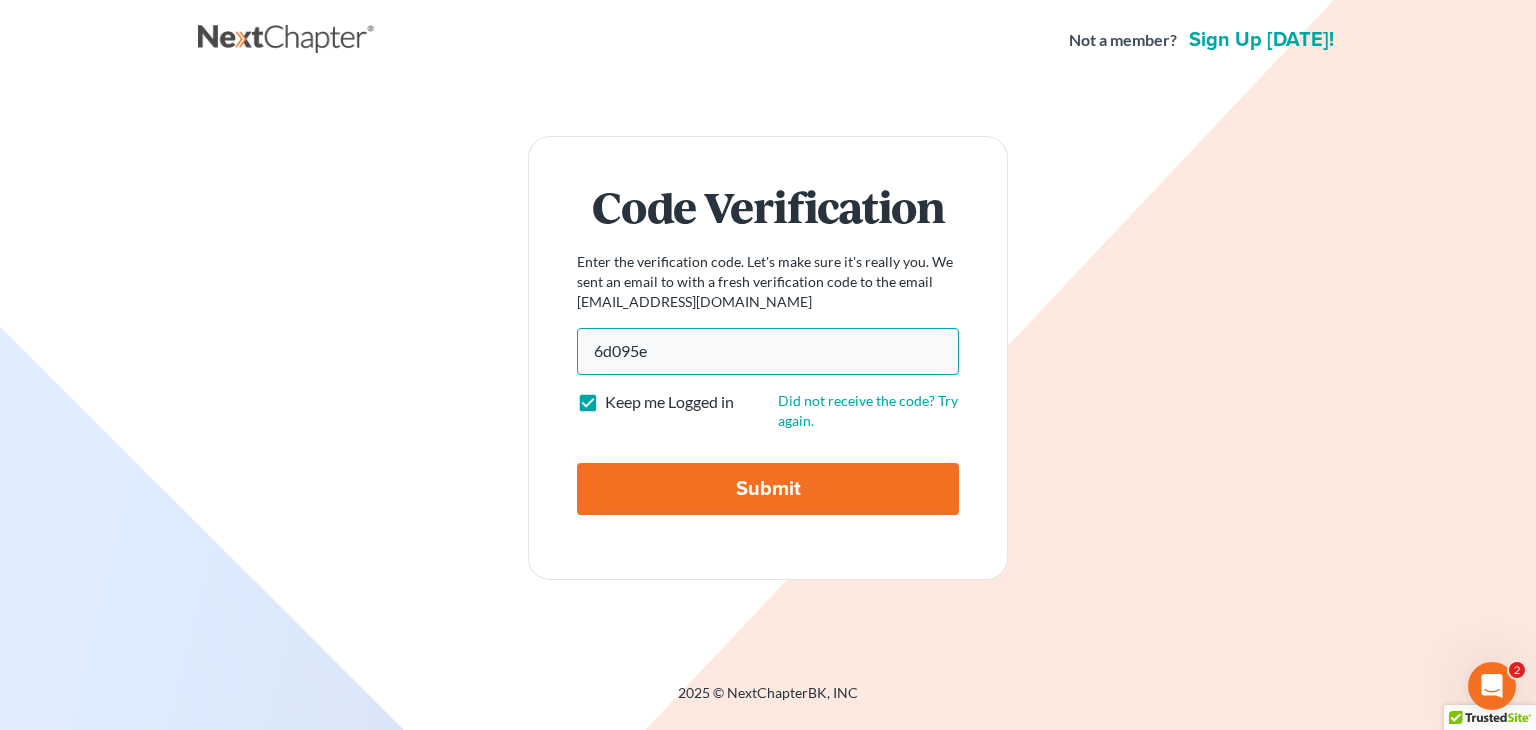 type on "6d095e" 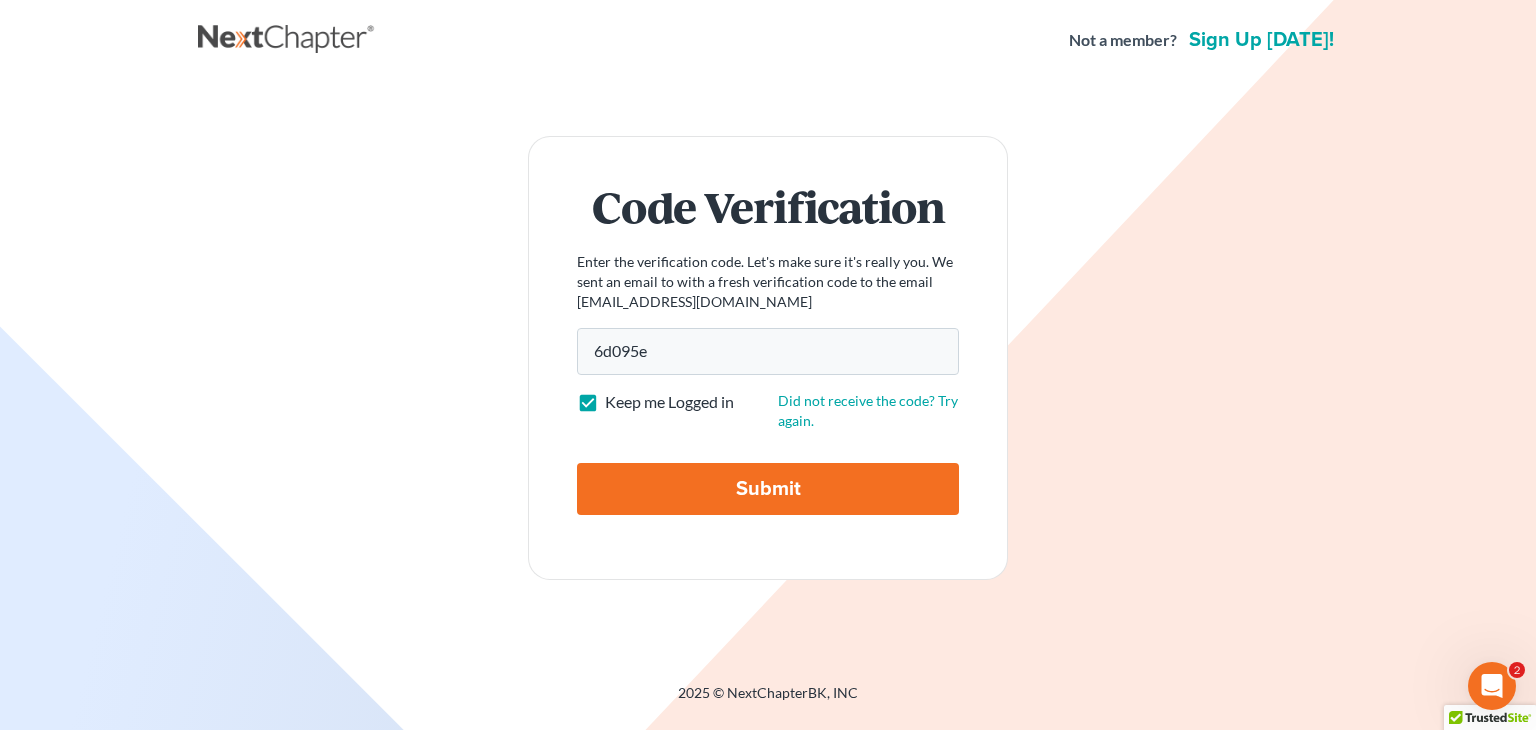 click on "Submit" at bounding box center [768, 489] 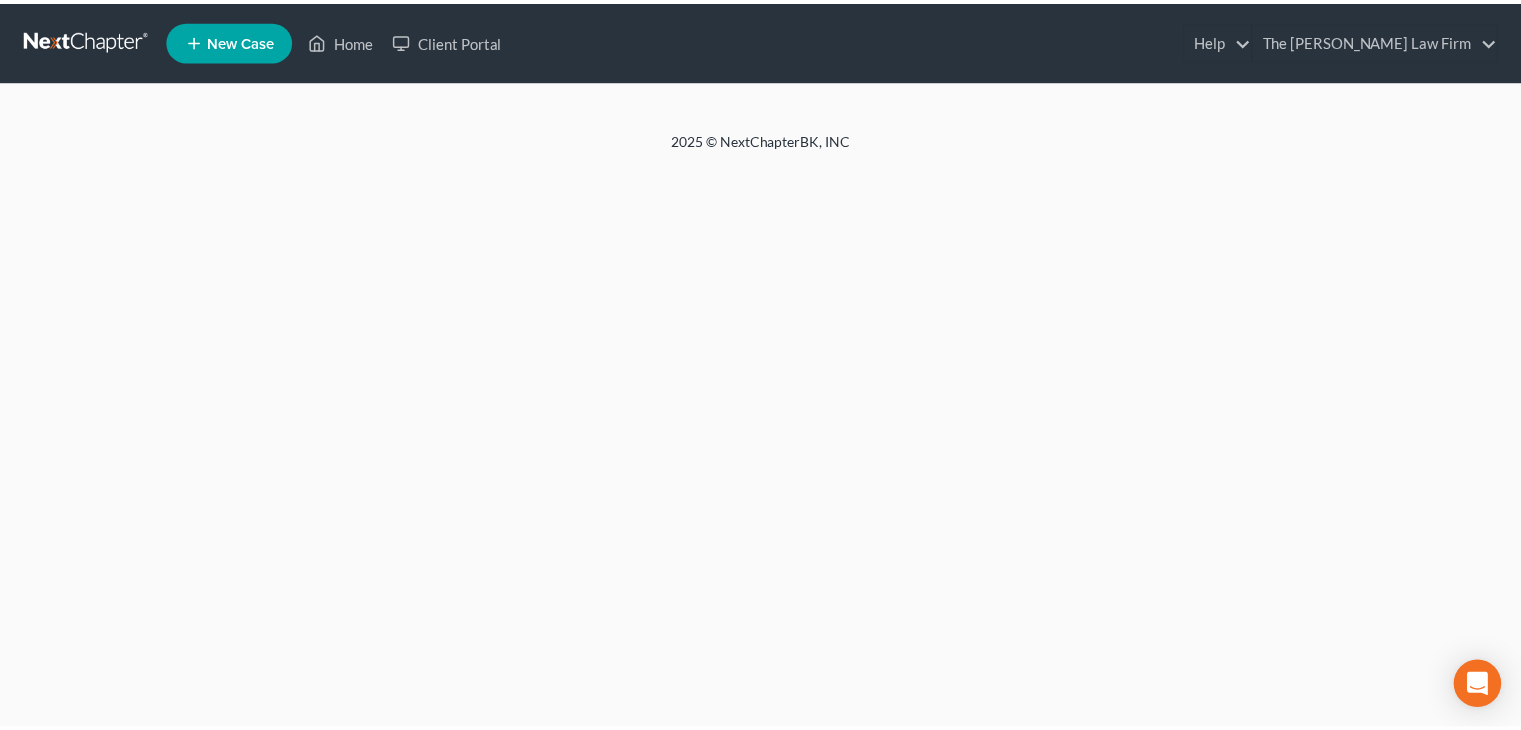 scroll, scrollTop: 0, scrollLeft: 0, axis: both 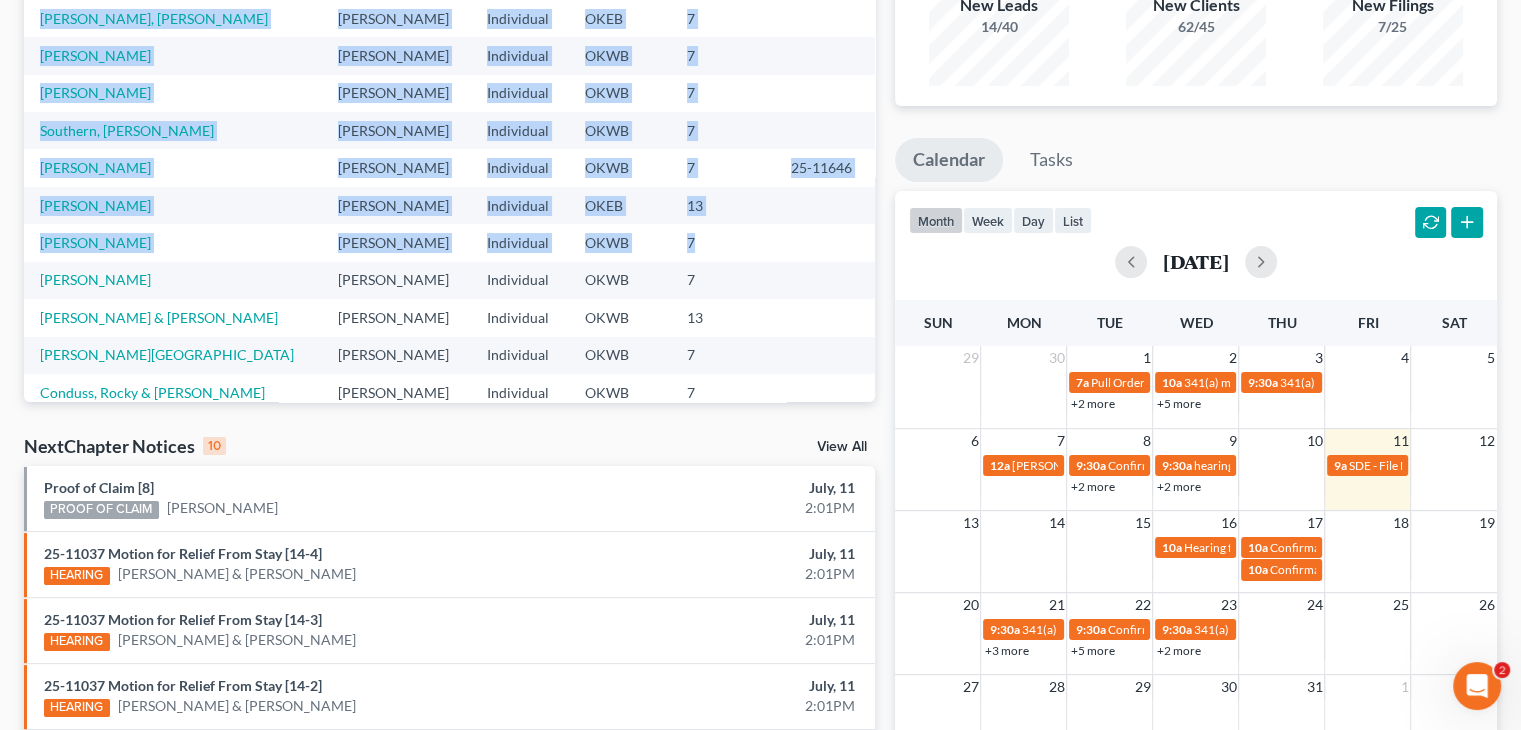 drag, startPoint x: 857, startPoint y: 223, endPoint x: 868, endPoint y: 249, distance: 28.231188 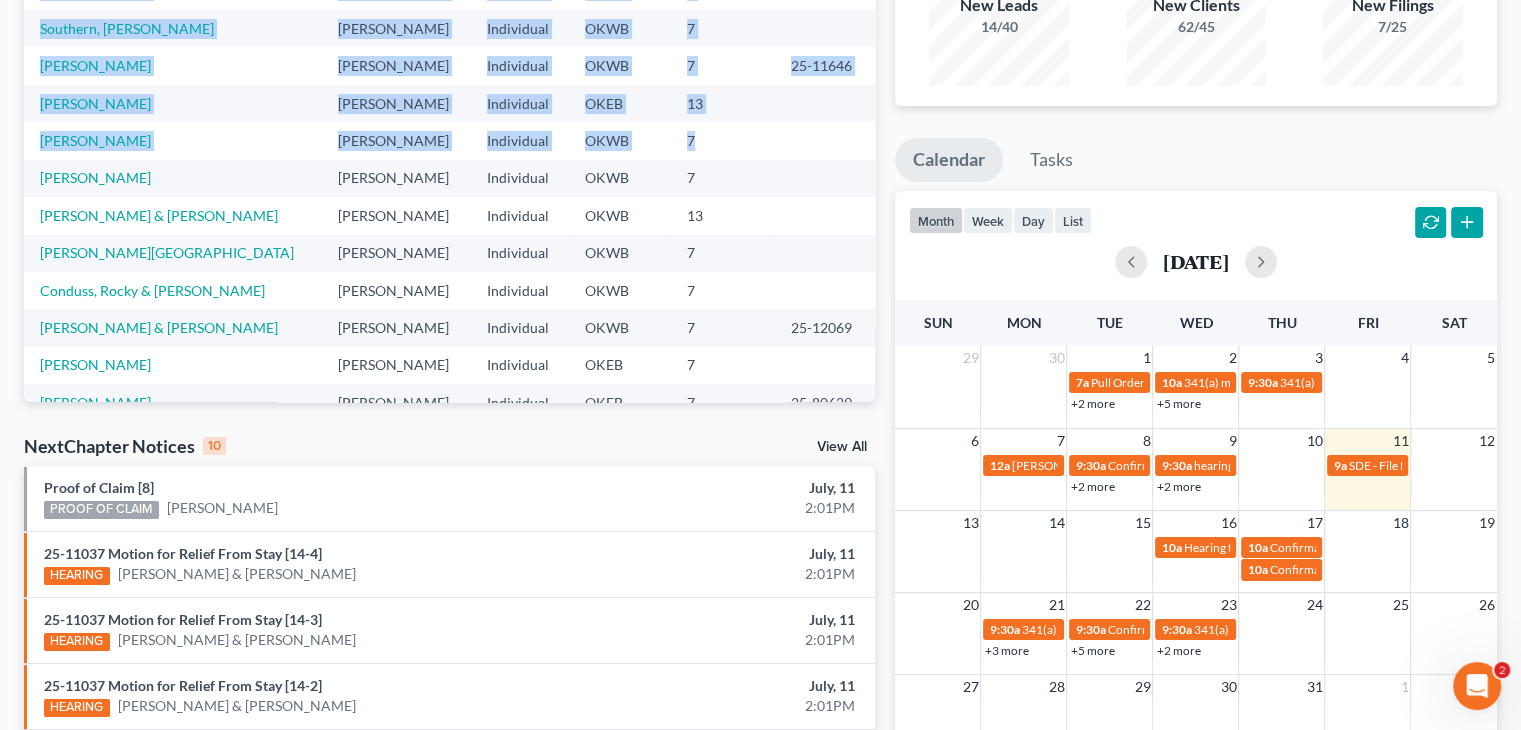 scroll, scrollTop: 111, scrollLeft: 0, axis: vertical 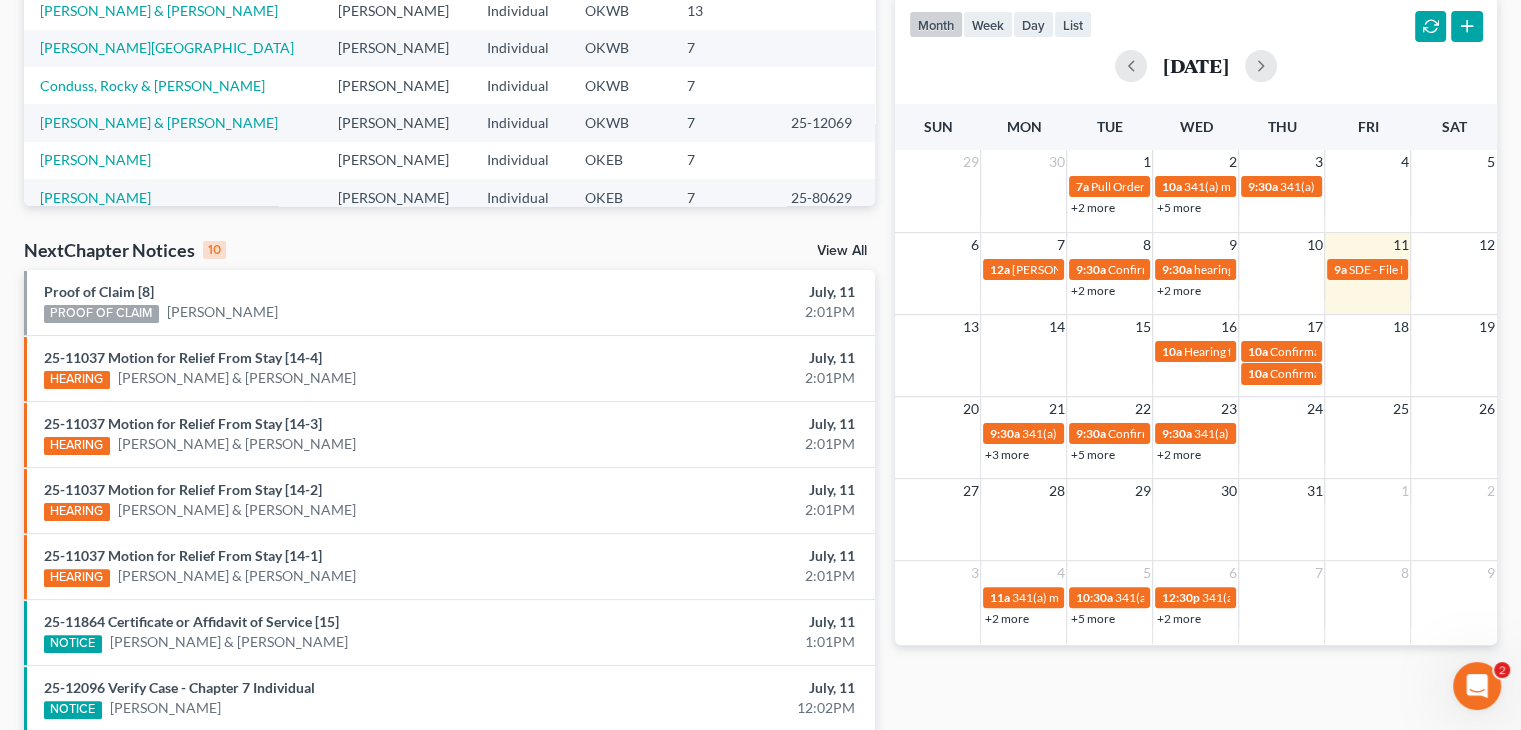 click on "View All" at bounding box center [842, 251] 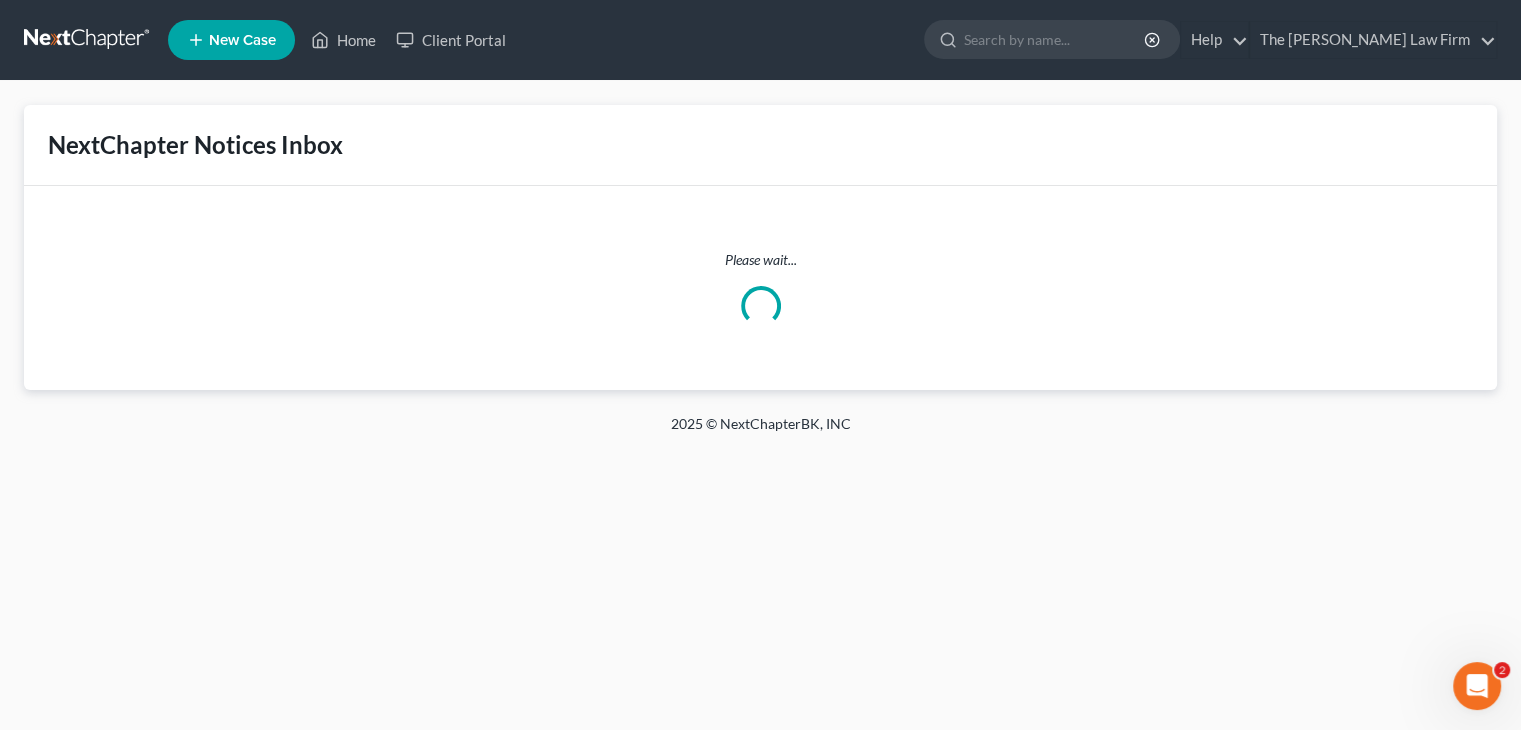 scroll, scrollTop: 0, scrollLeft: 0, axis: both 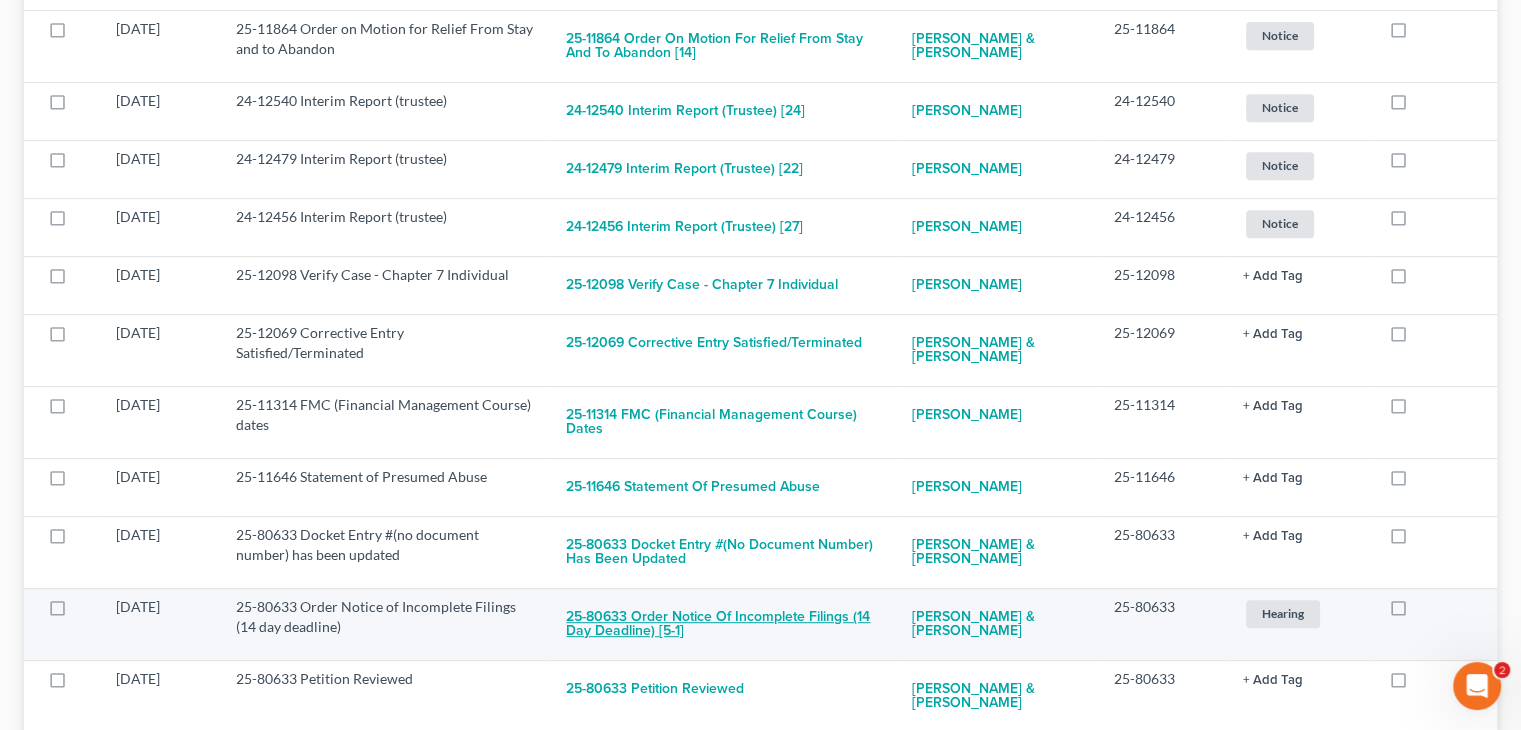 click on "25-80633 Order Notice of Incomplete Filings (14 day deadline) [5-1]" at bounding box center [723, 624] 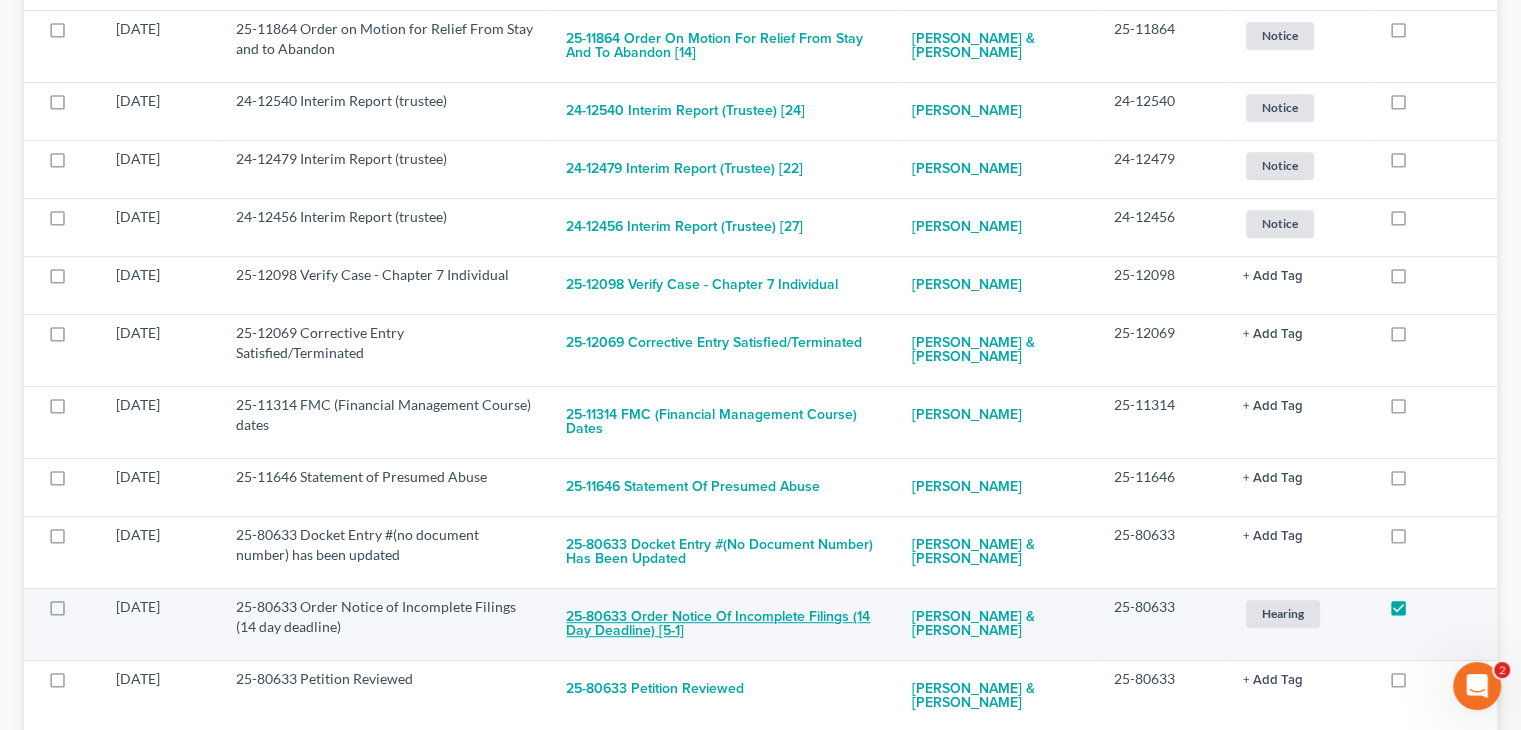 checkbox on "true" 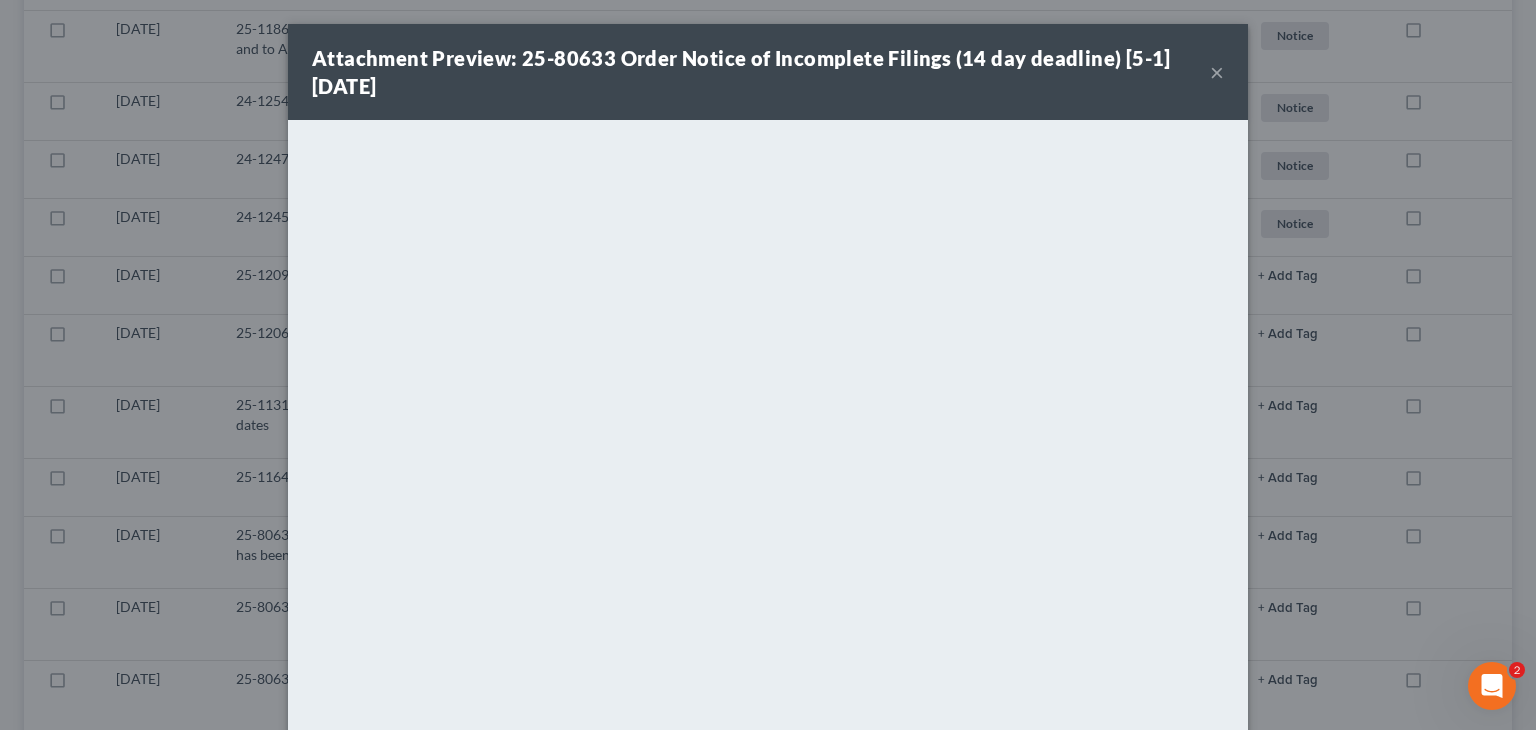 click on "×" at bounding box center (1217, 72) 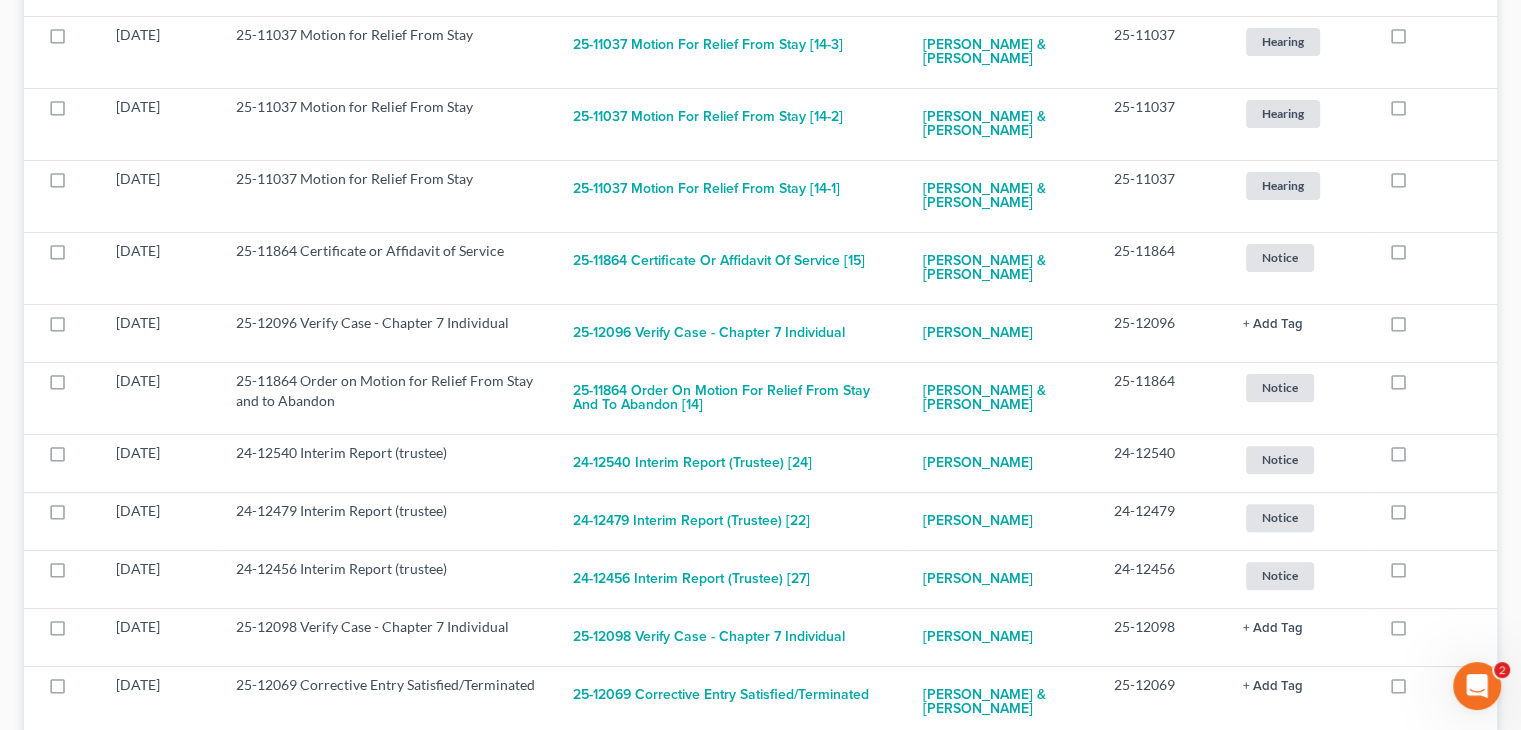 scroll, scrollTop: 0, scrollLeft: 0, axis: both 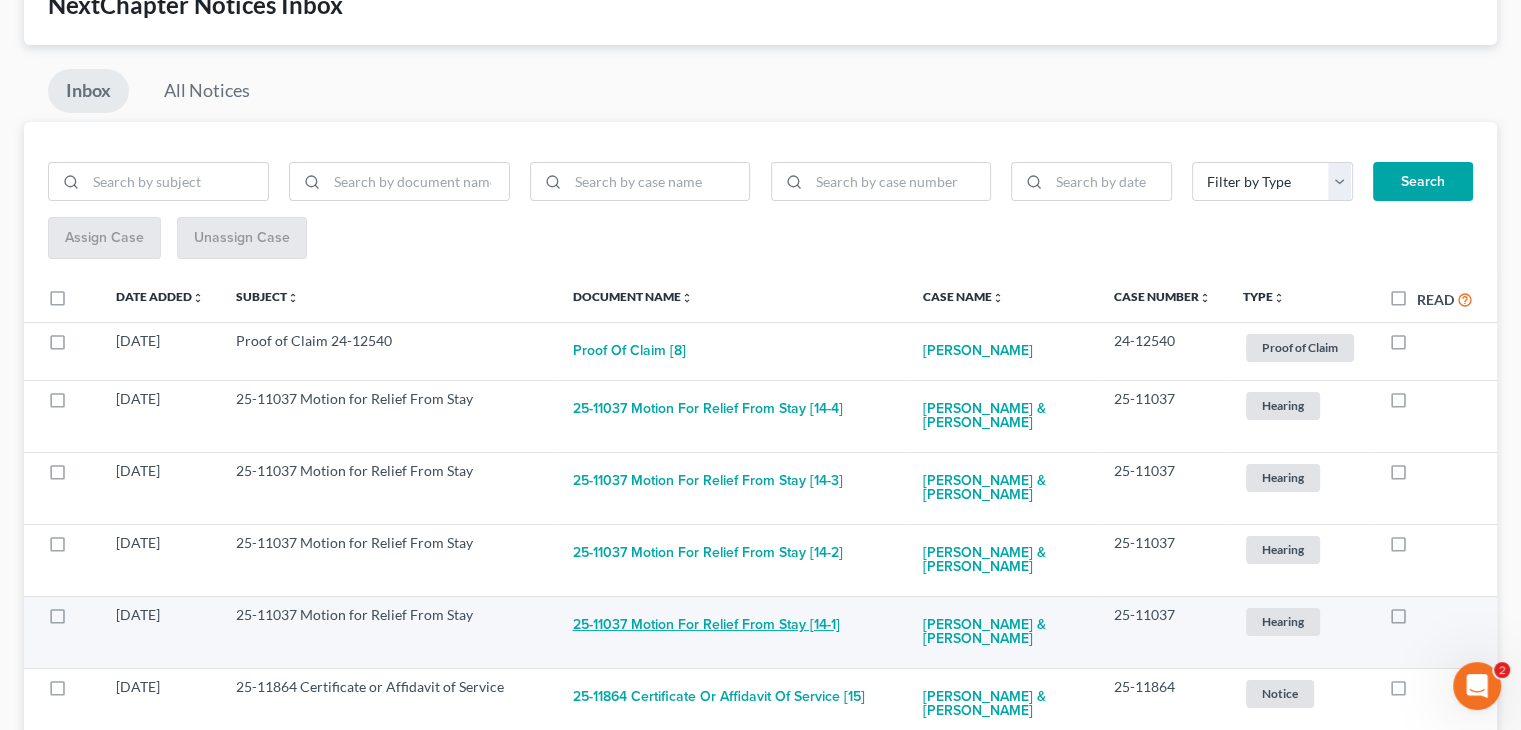 click on "25-11037 Motion for Relief From Stay [14-1]" at bounding box center [706, 625] 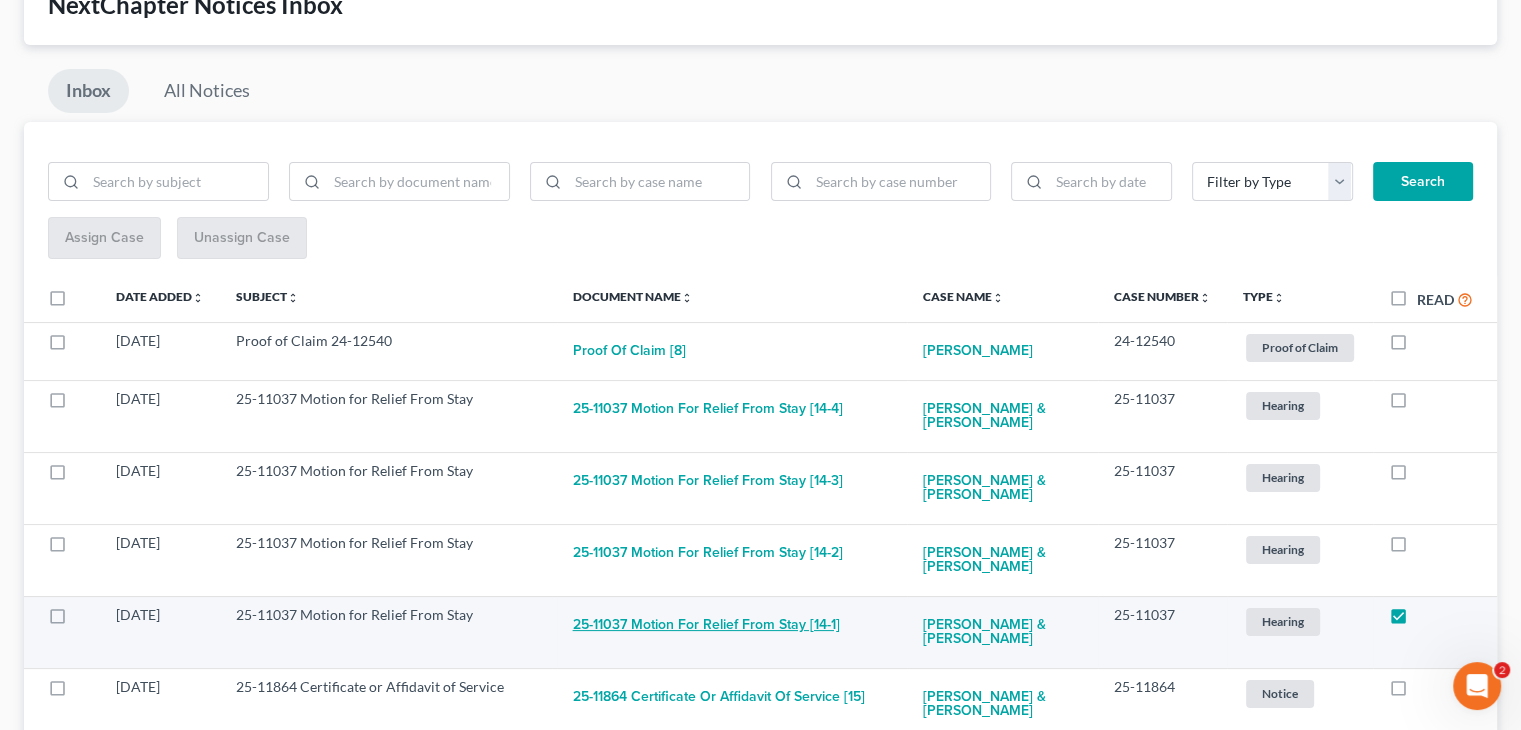 checkbox on "true" 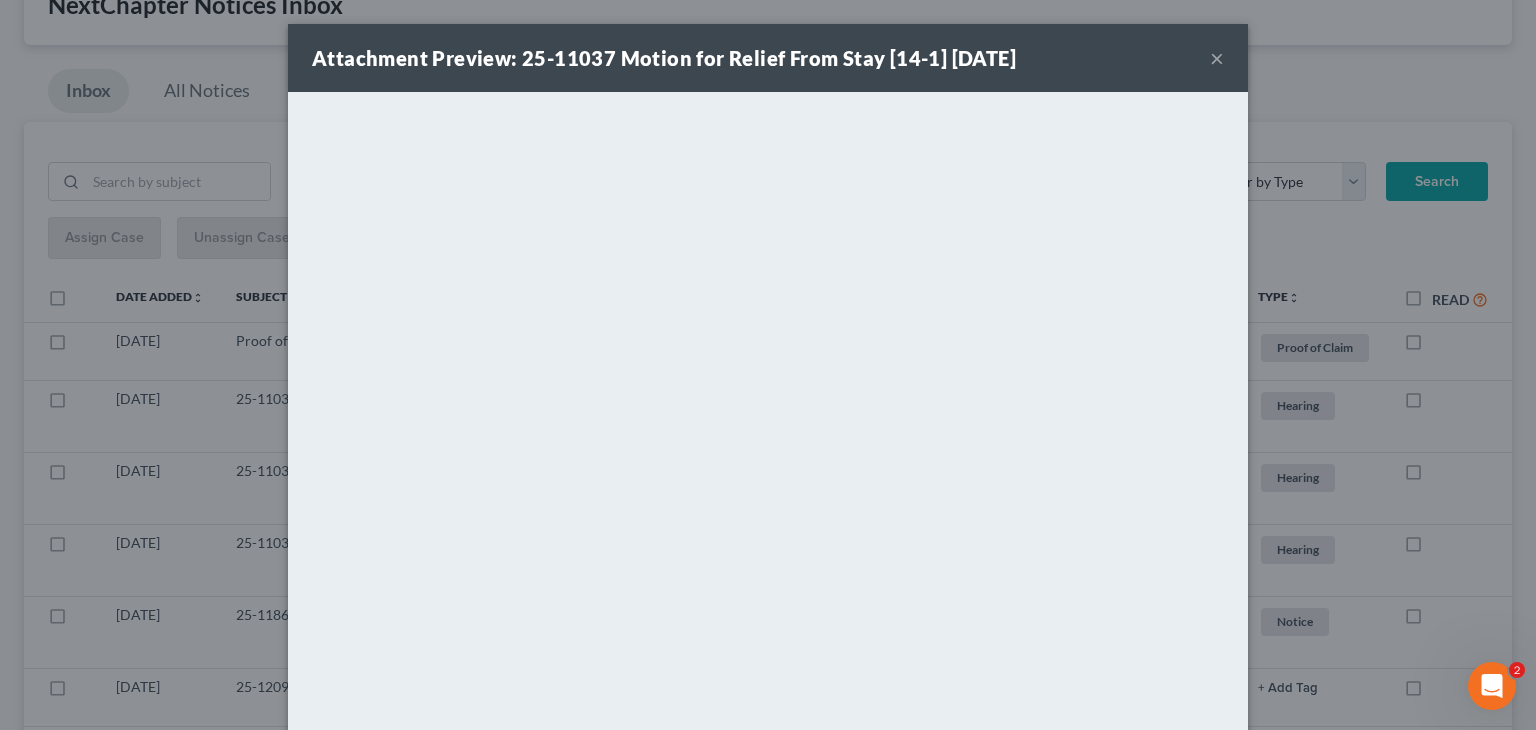 click on "×" at bounding box center [1217, 58] 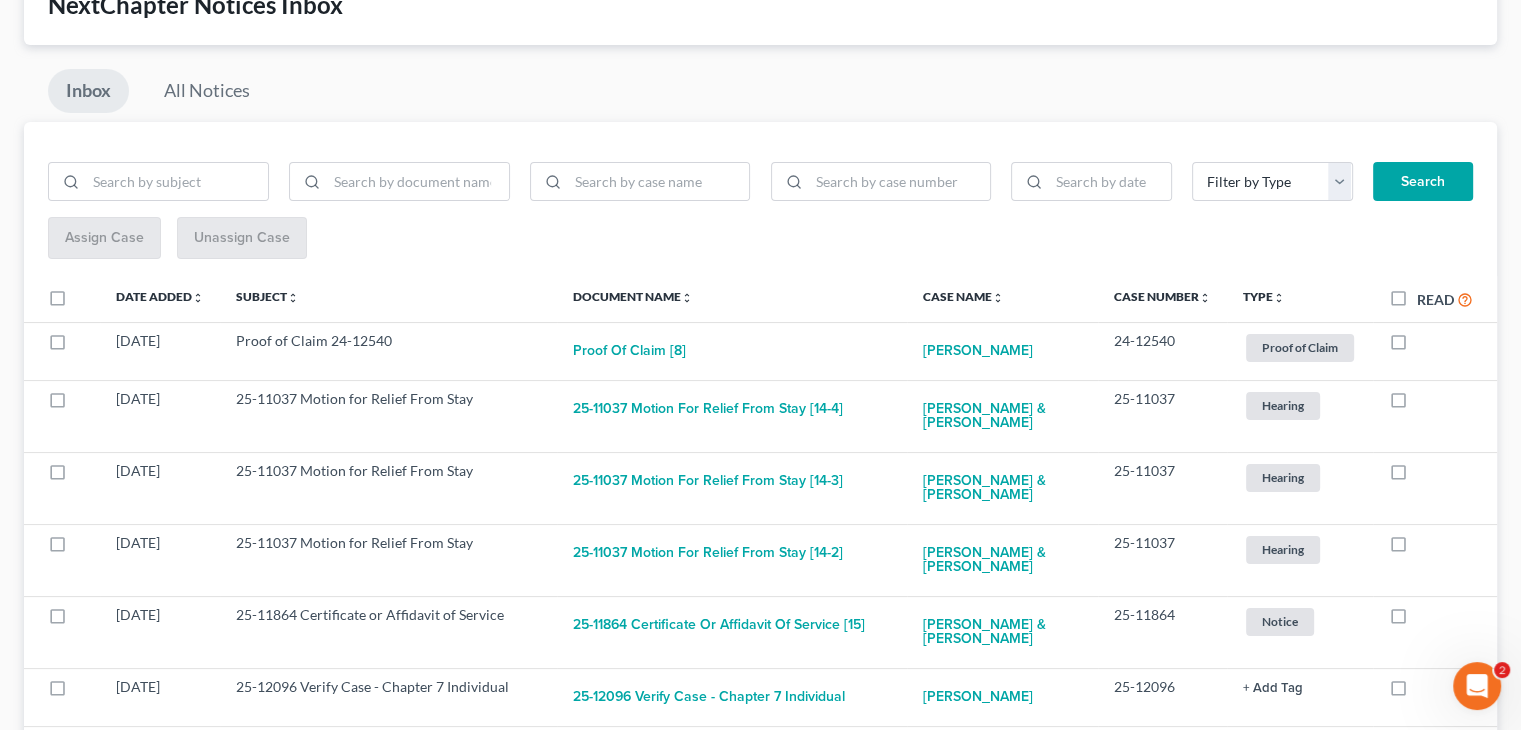 scroll, scrollTop: 0, scrollLeft: 0, axis: both 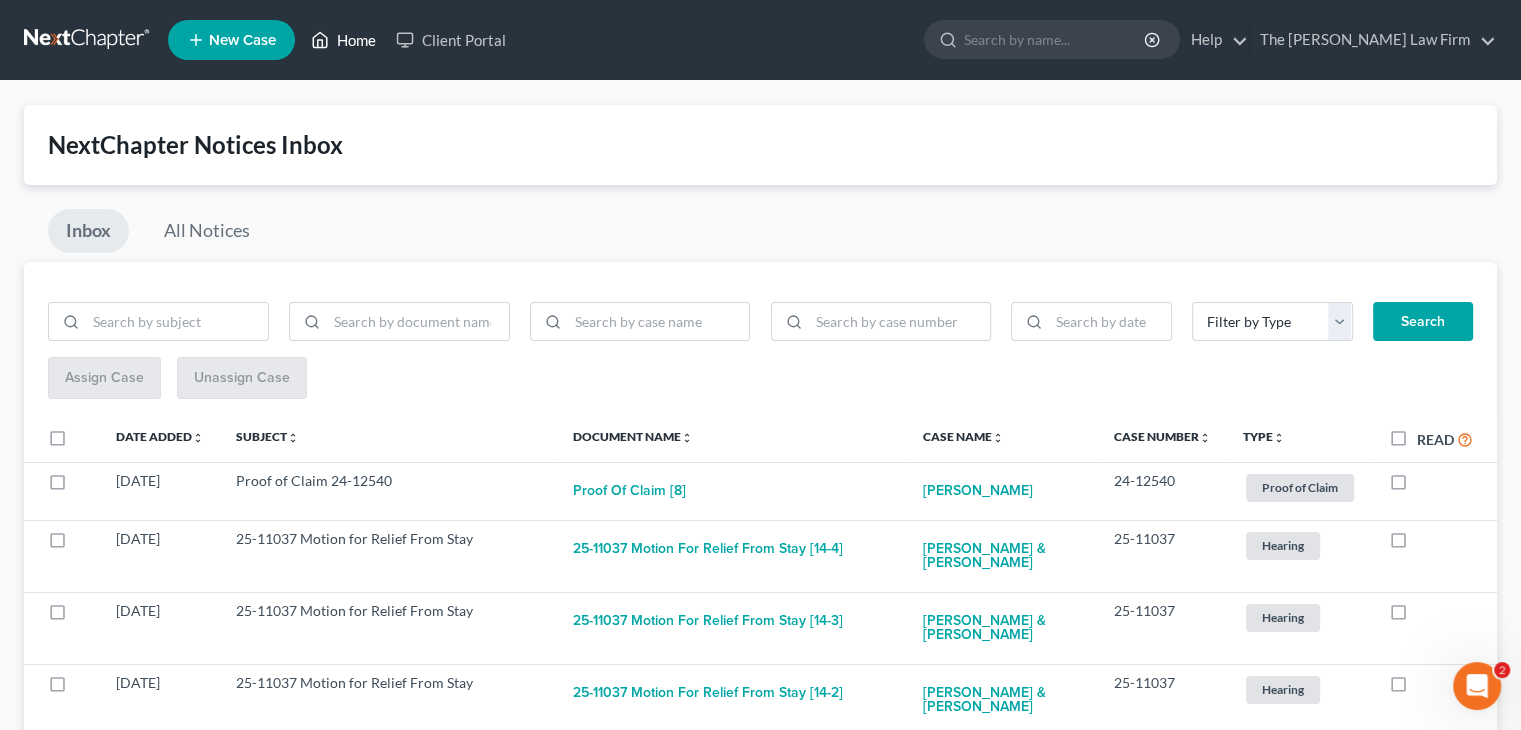 click on "Home" at bounding box center (343, 40) 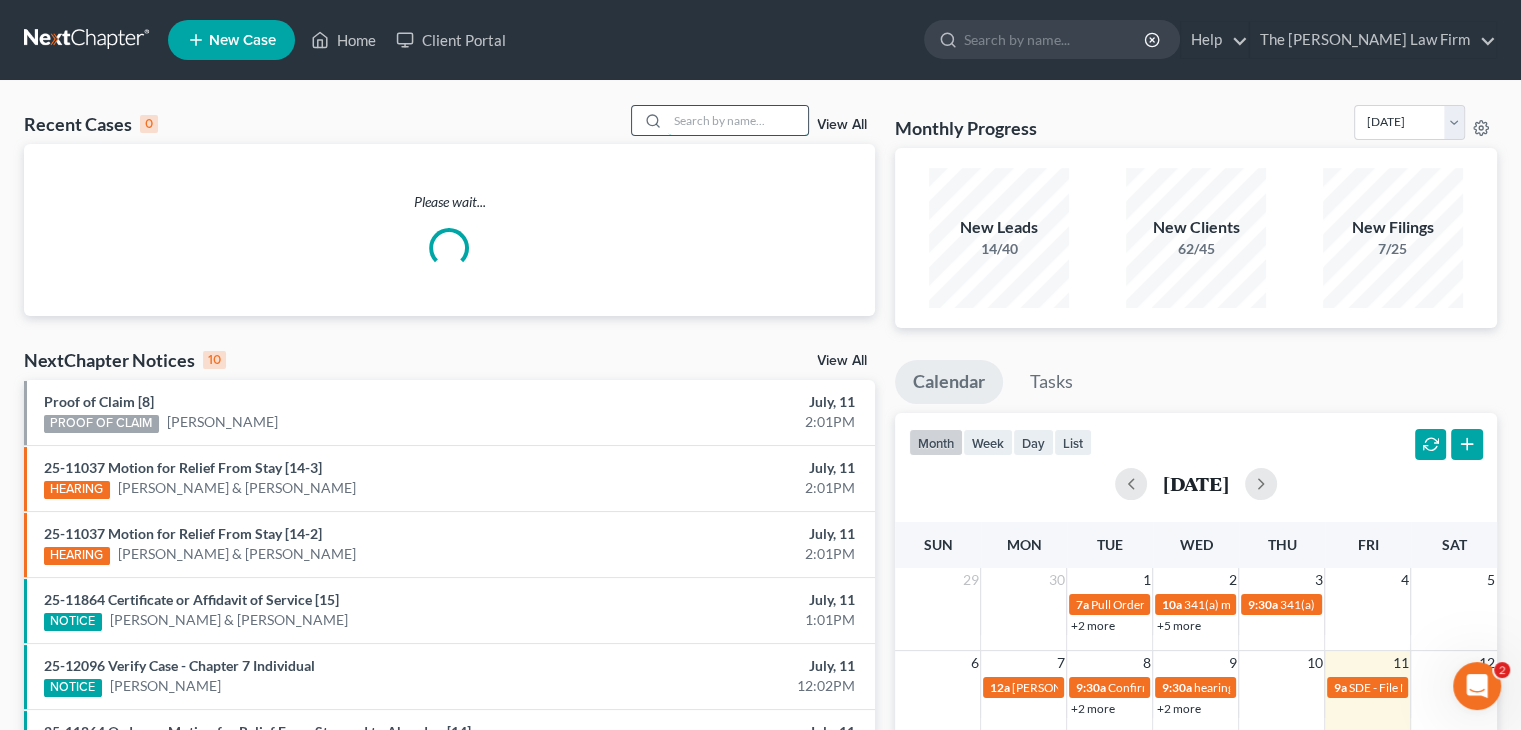 click at bounding box center (738, 120) 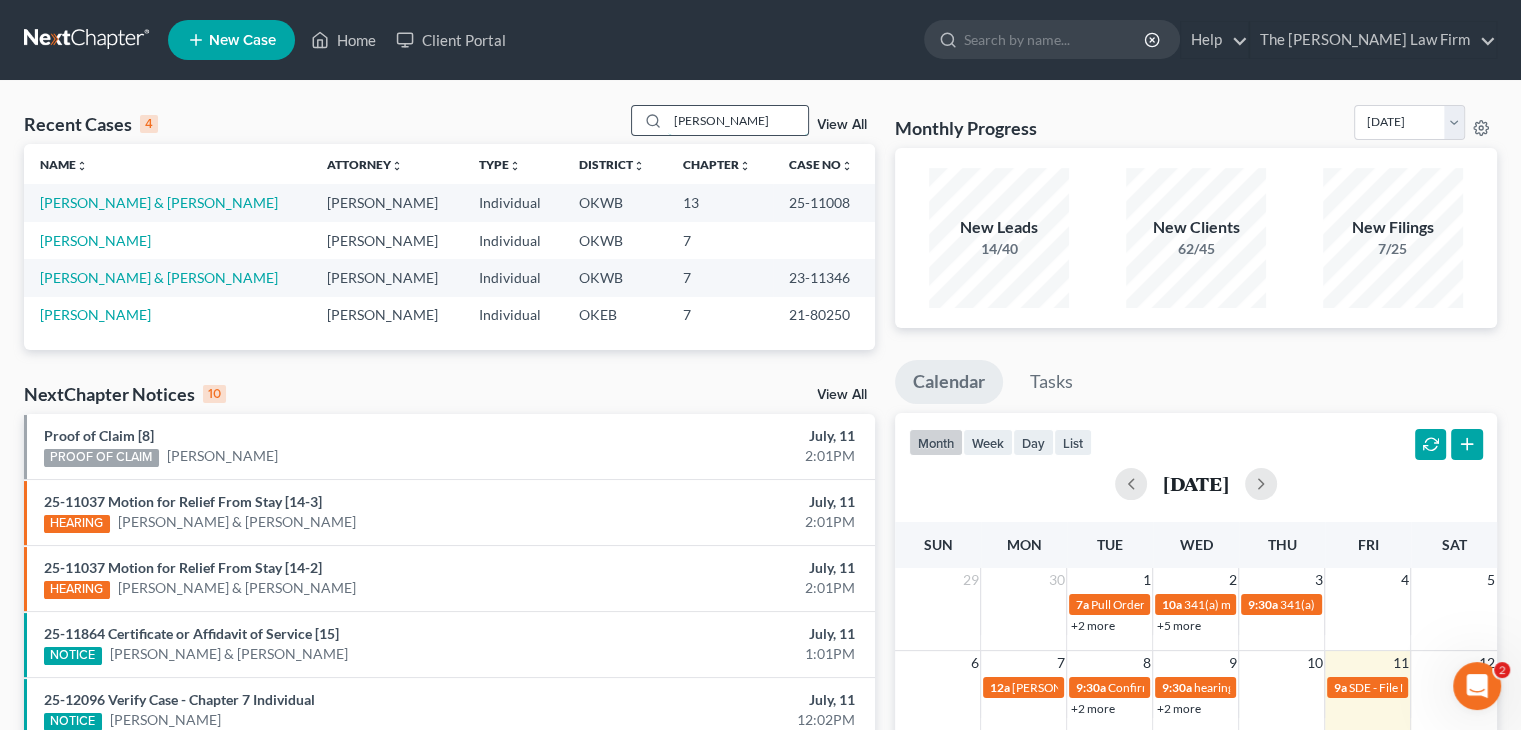 type on "[PERSON_NAME]" 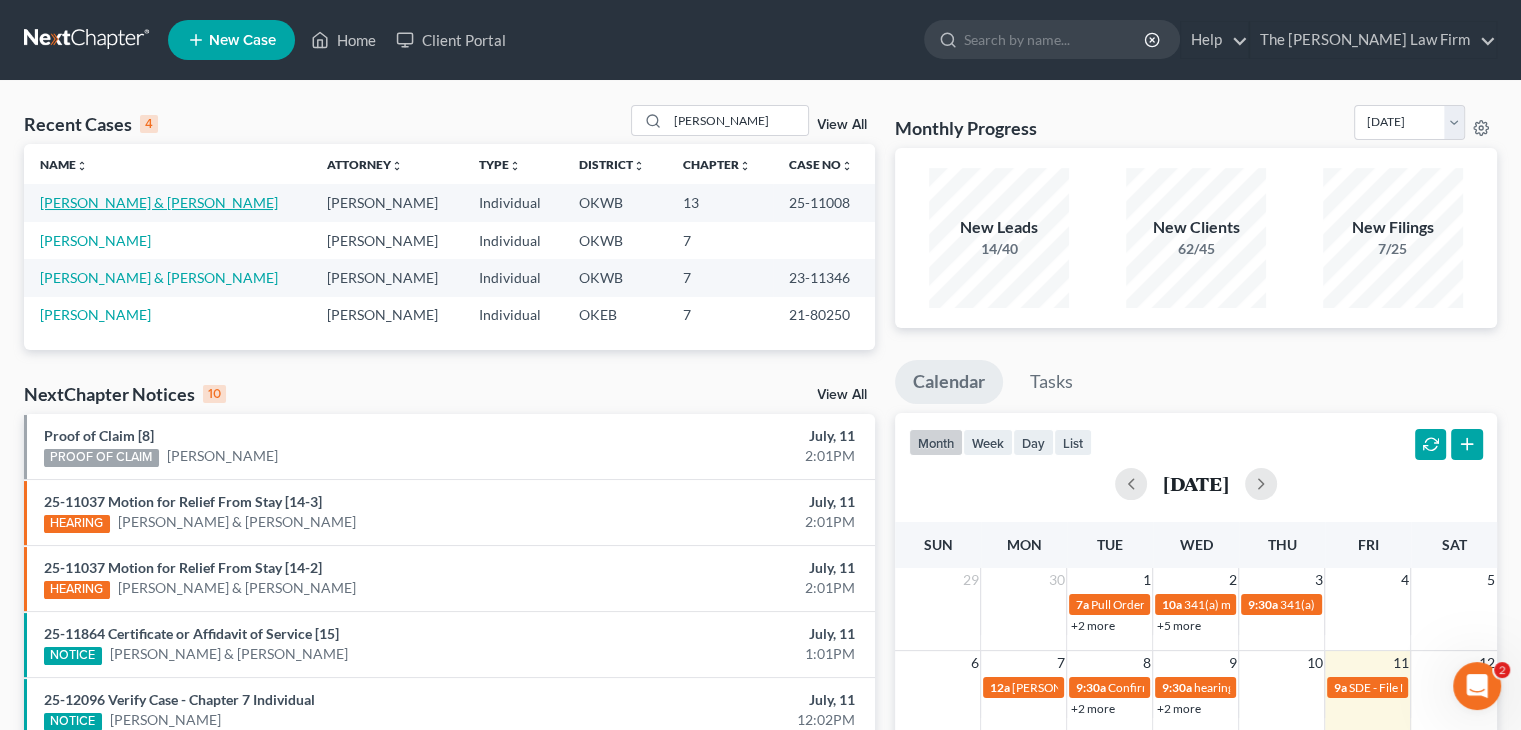 click on "[PERSON_NAME] & [PERSON_NAME]" at bounding box center (159, 202) 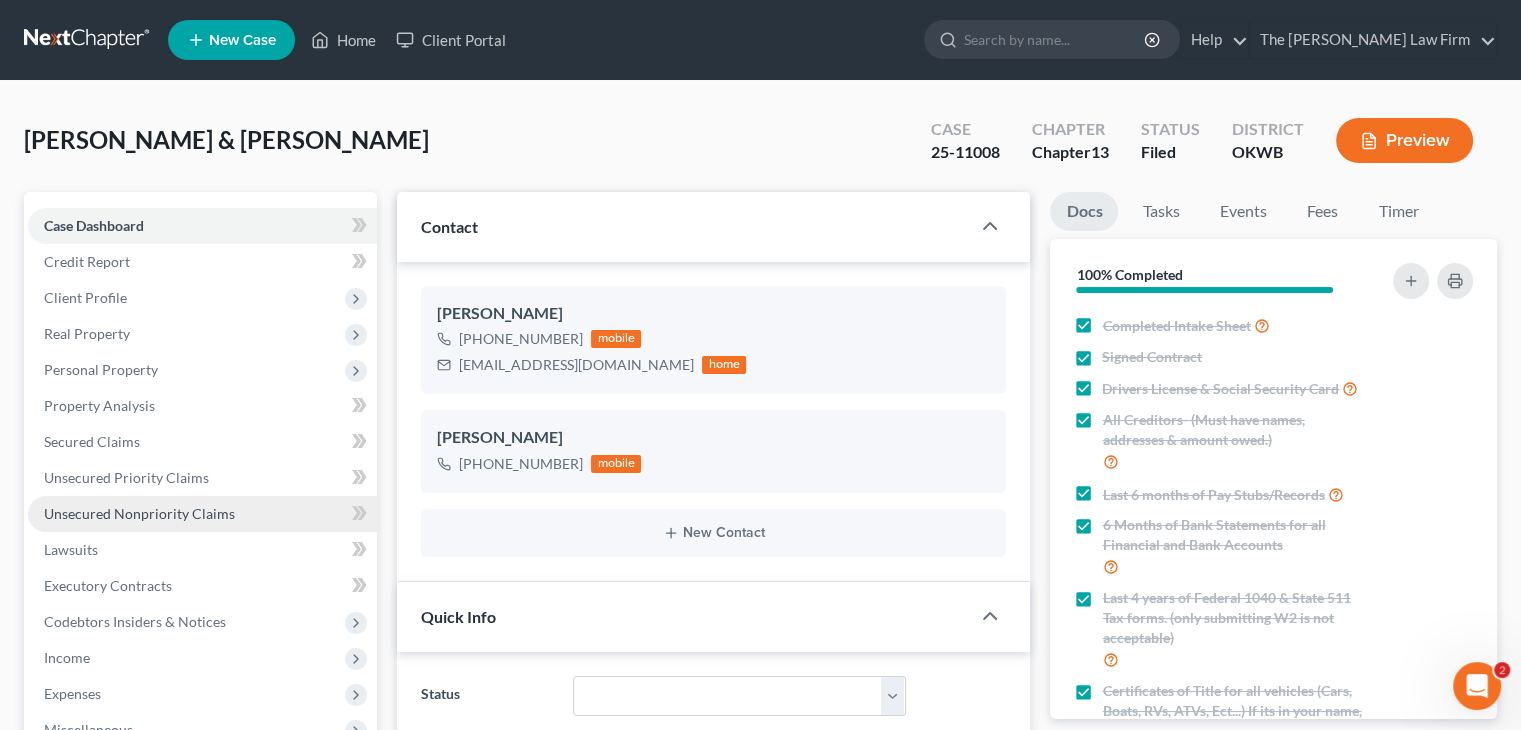 scroll, scrollTop: 1431, scrollLeft: 0, axis: vertical 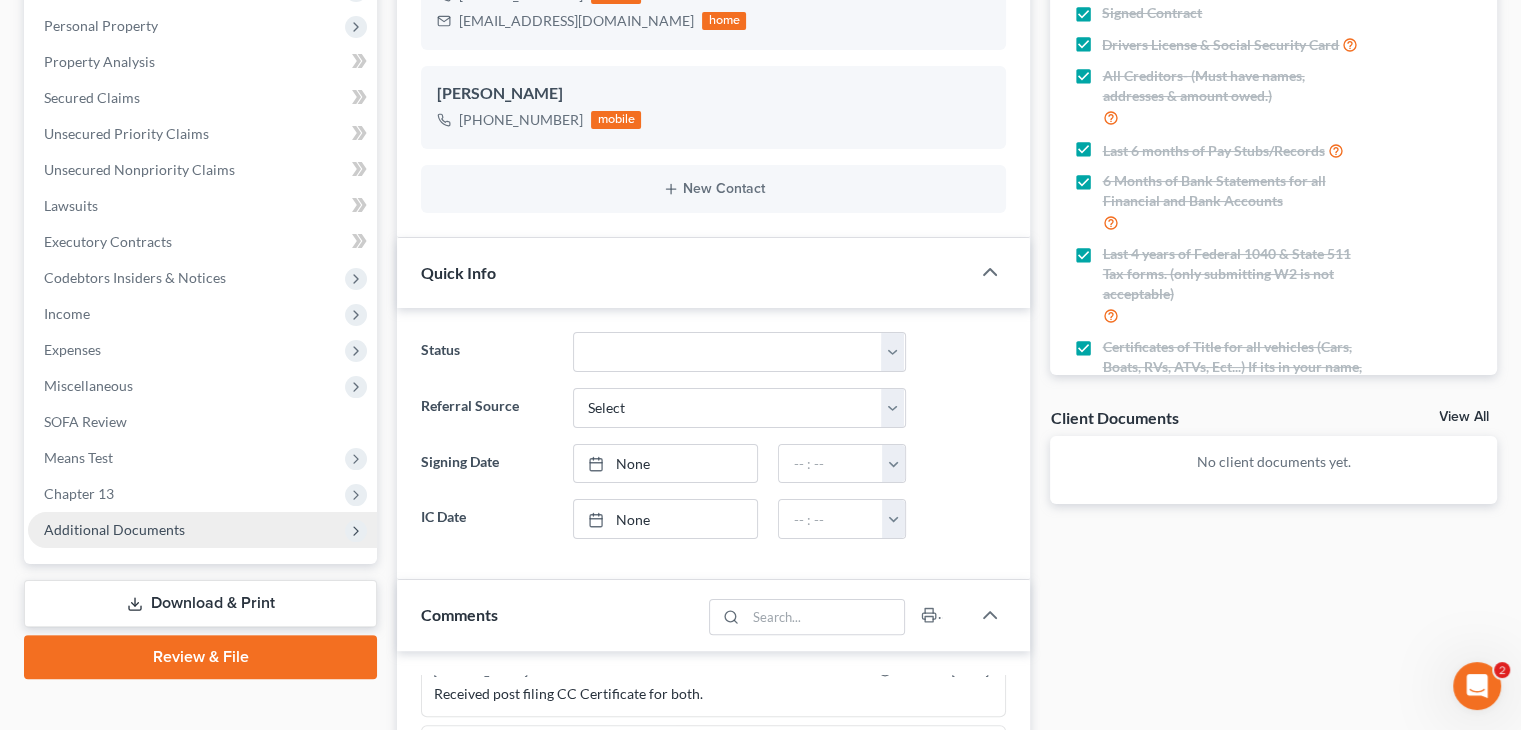 click on "Additional Documents" at bounding box center [202, 530] 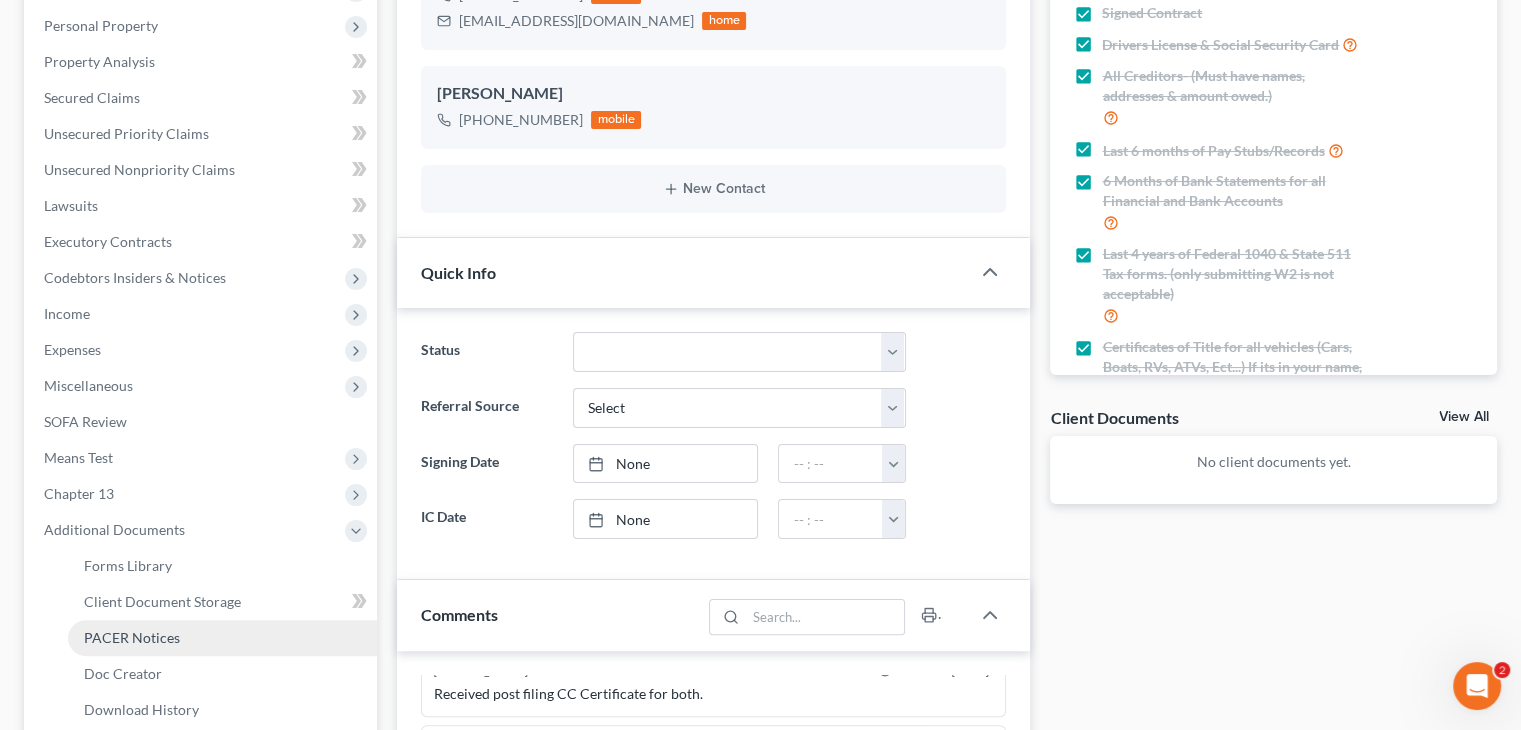 click on "PACER Notices" at bounding box center (132, 637) 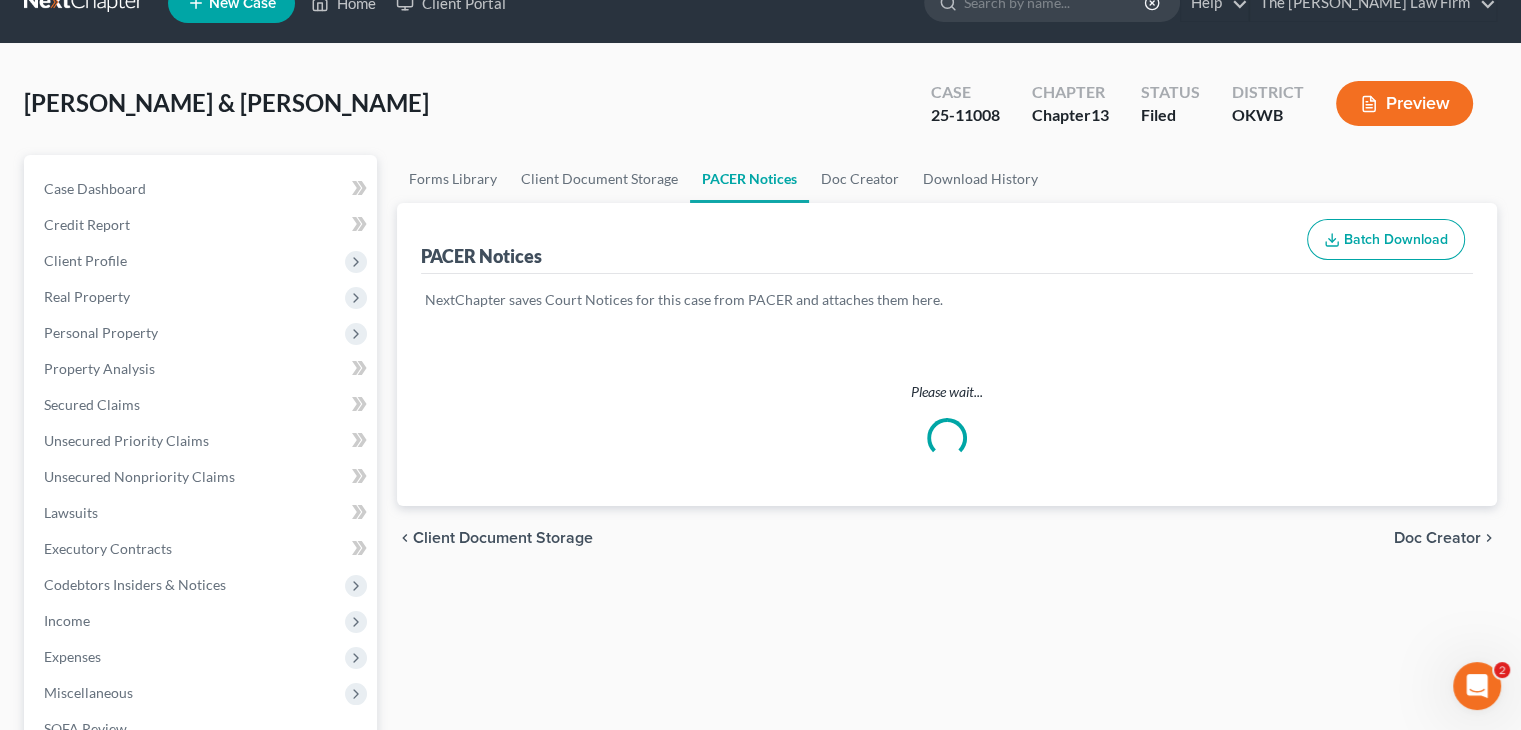 scroll, scrollTop: 0, scrollLeft: 0, axis: both 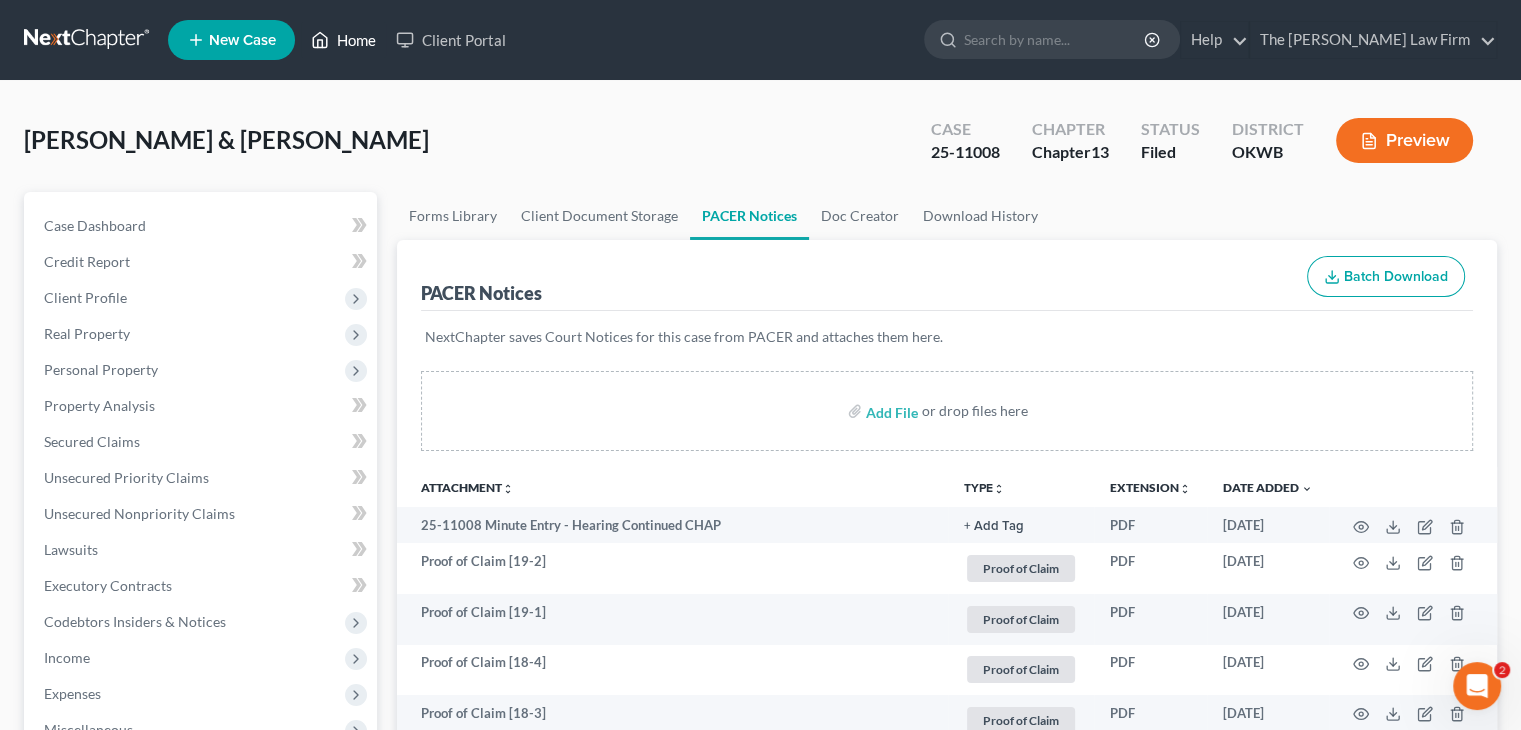 click on "Home" at bounding box center [343, 40] 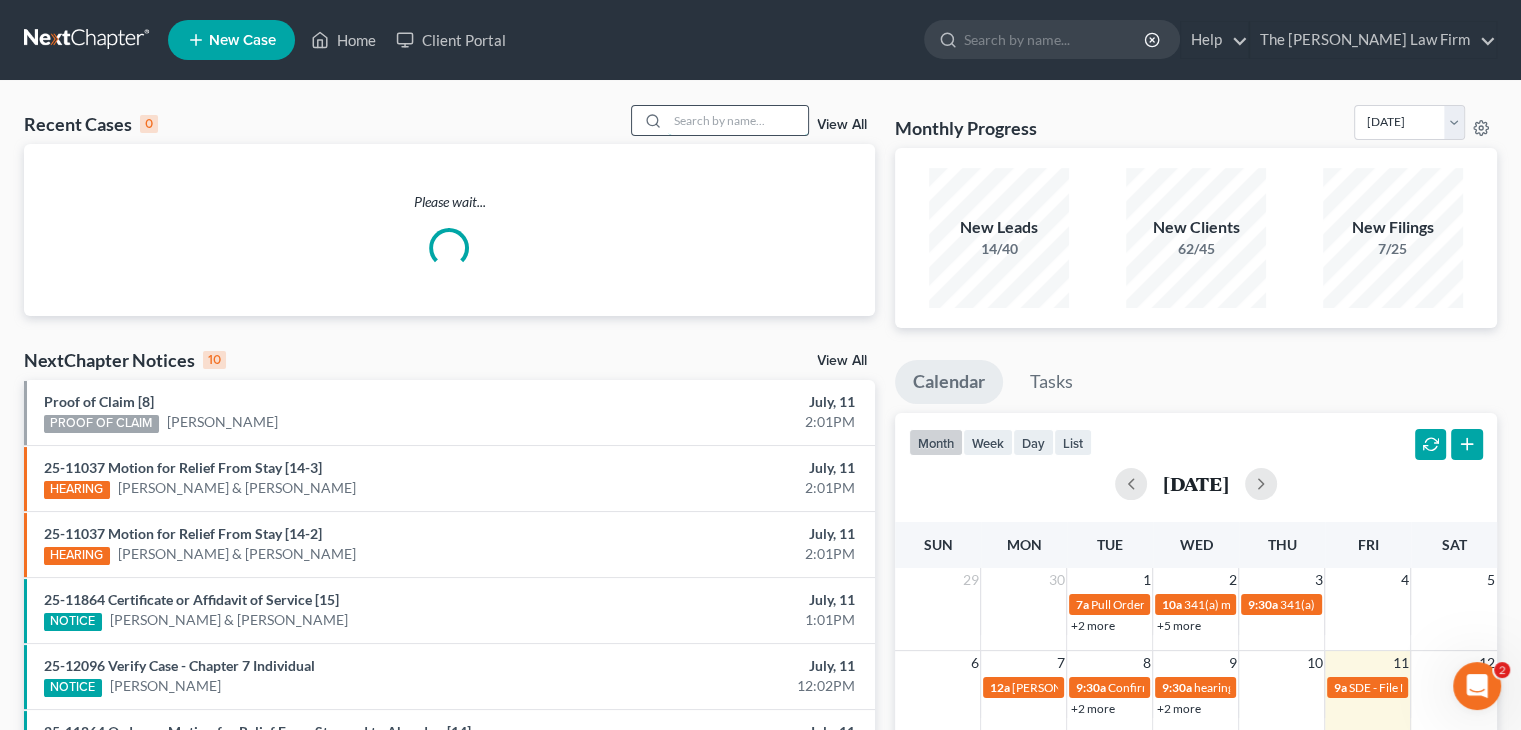 click at bounding box center [738, 120] 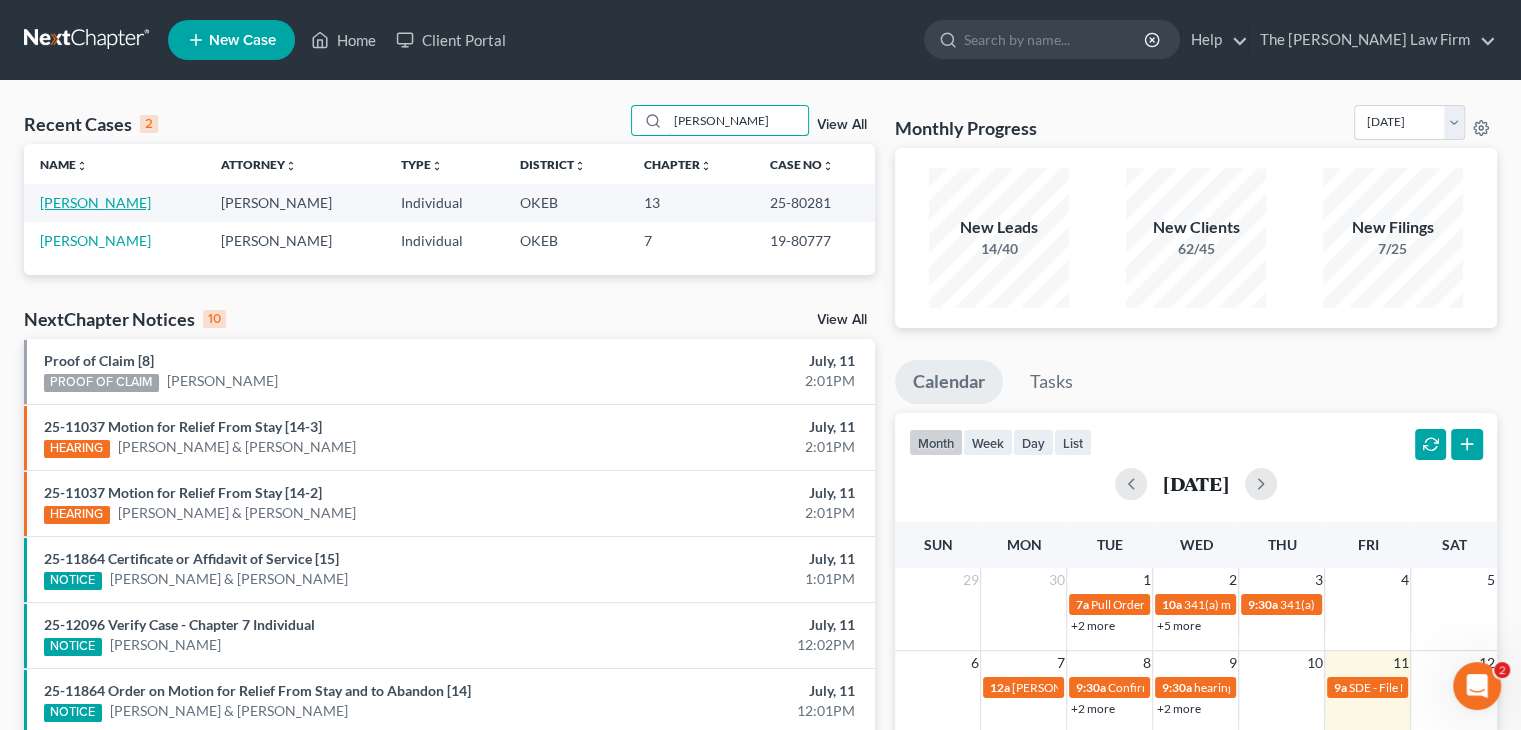 type on "[PERSON_NAME]" 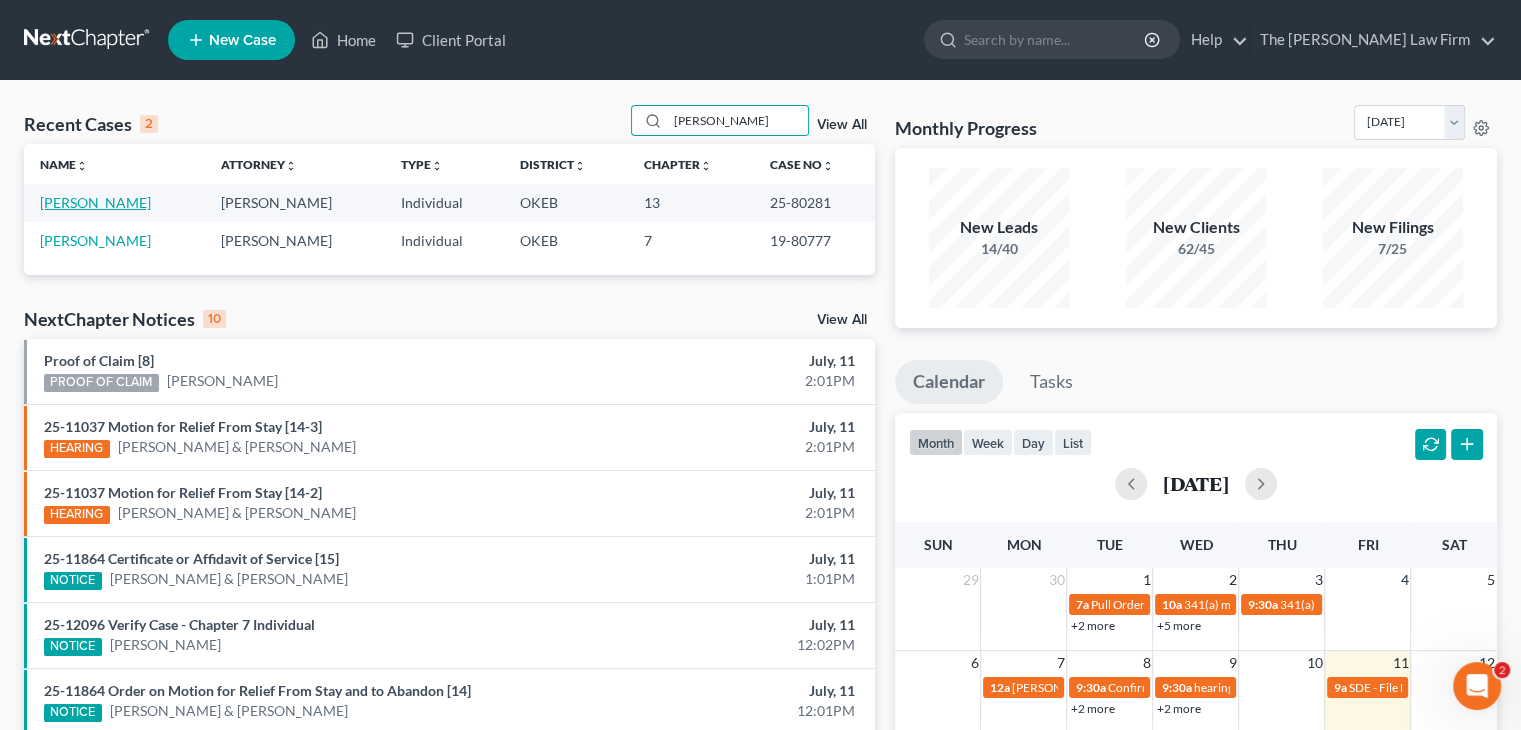 click on "[PERSON_NAME]" at bounding box center (95, 202) 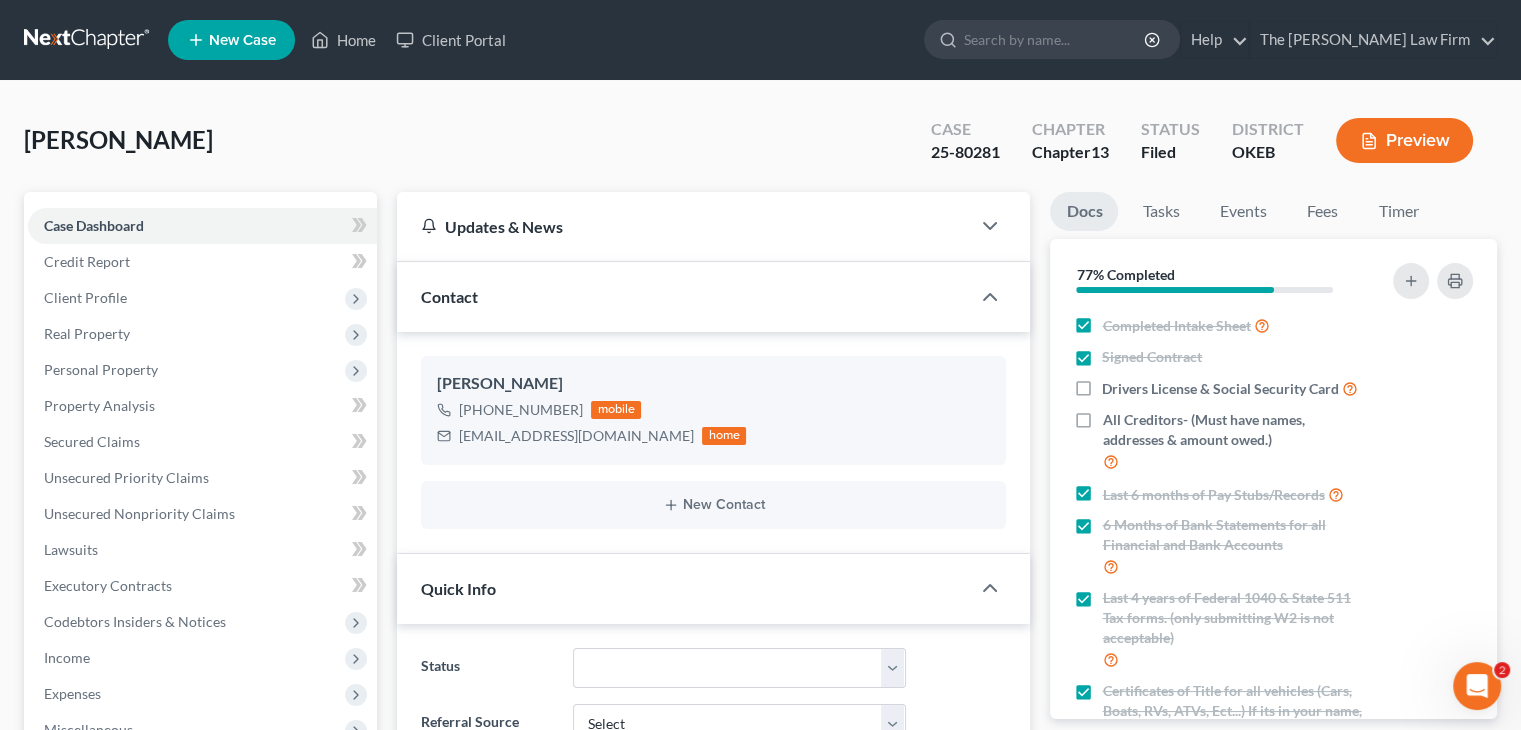 scroll, scrollTop: 1298, scrollLeft: 0, axis: vertical 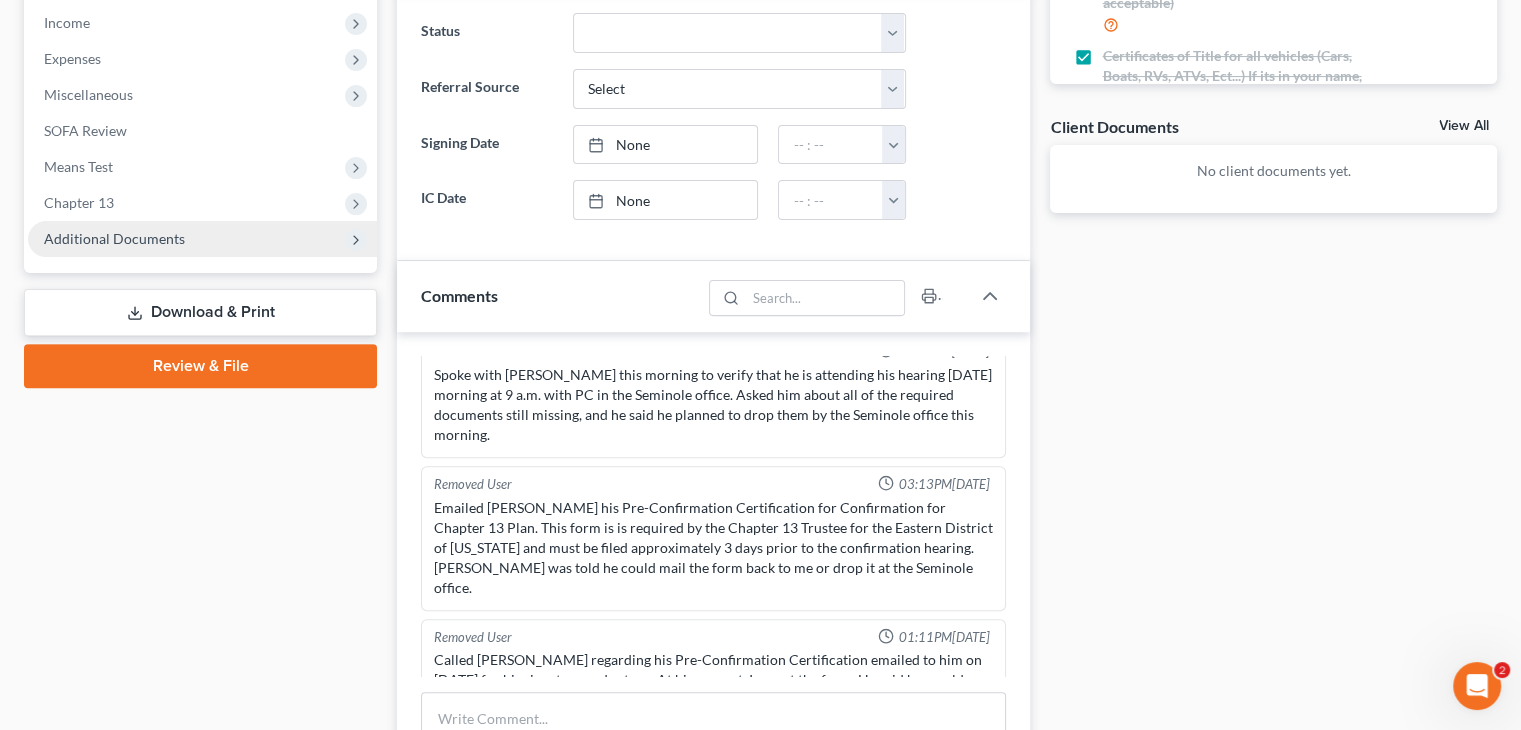 click on "Additional Documents" at bounding box center [202, 239] 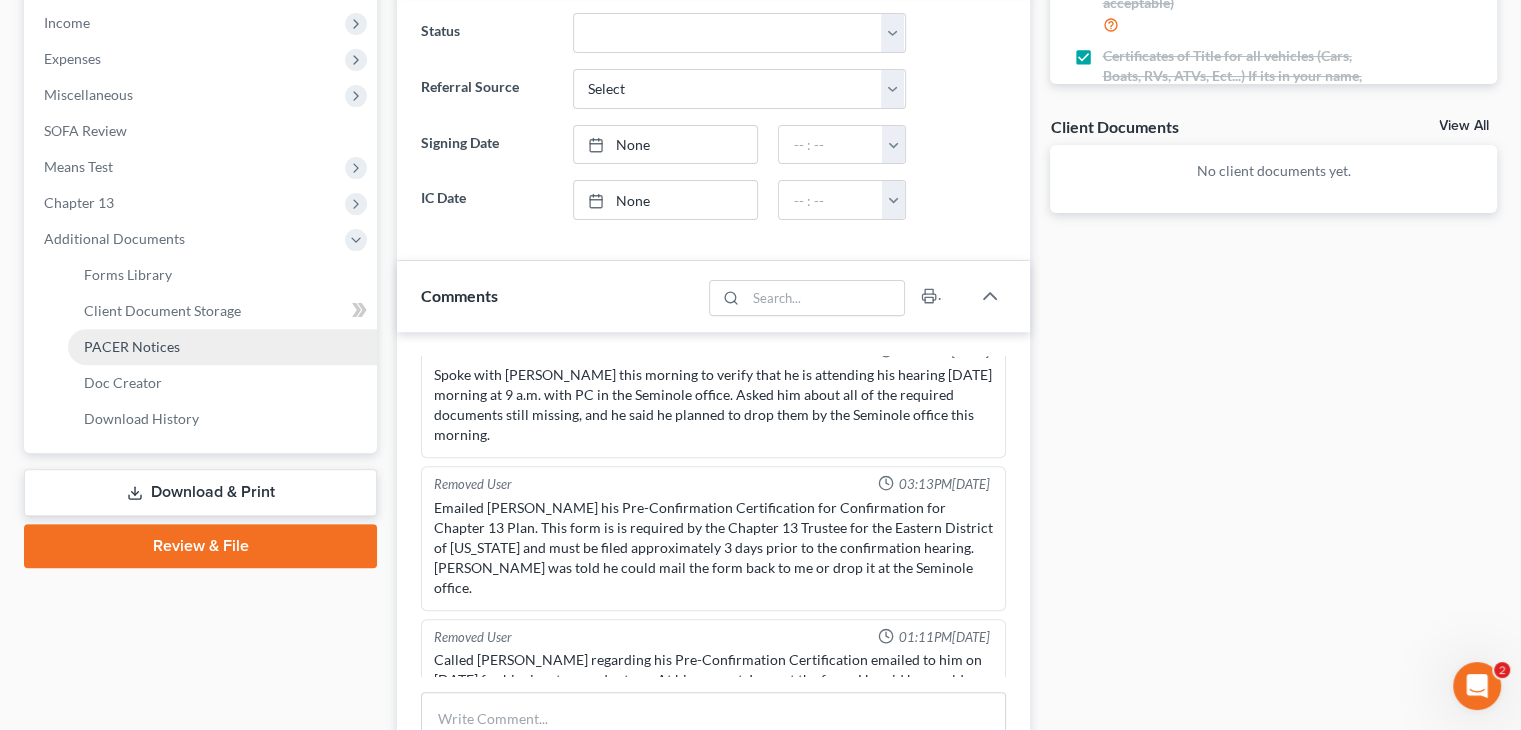 click on "PACER Notices" at bounding box center [132, 346] 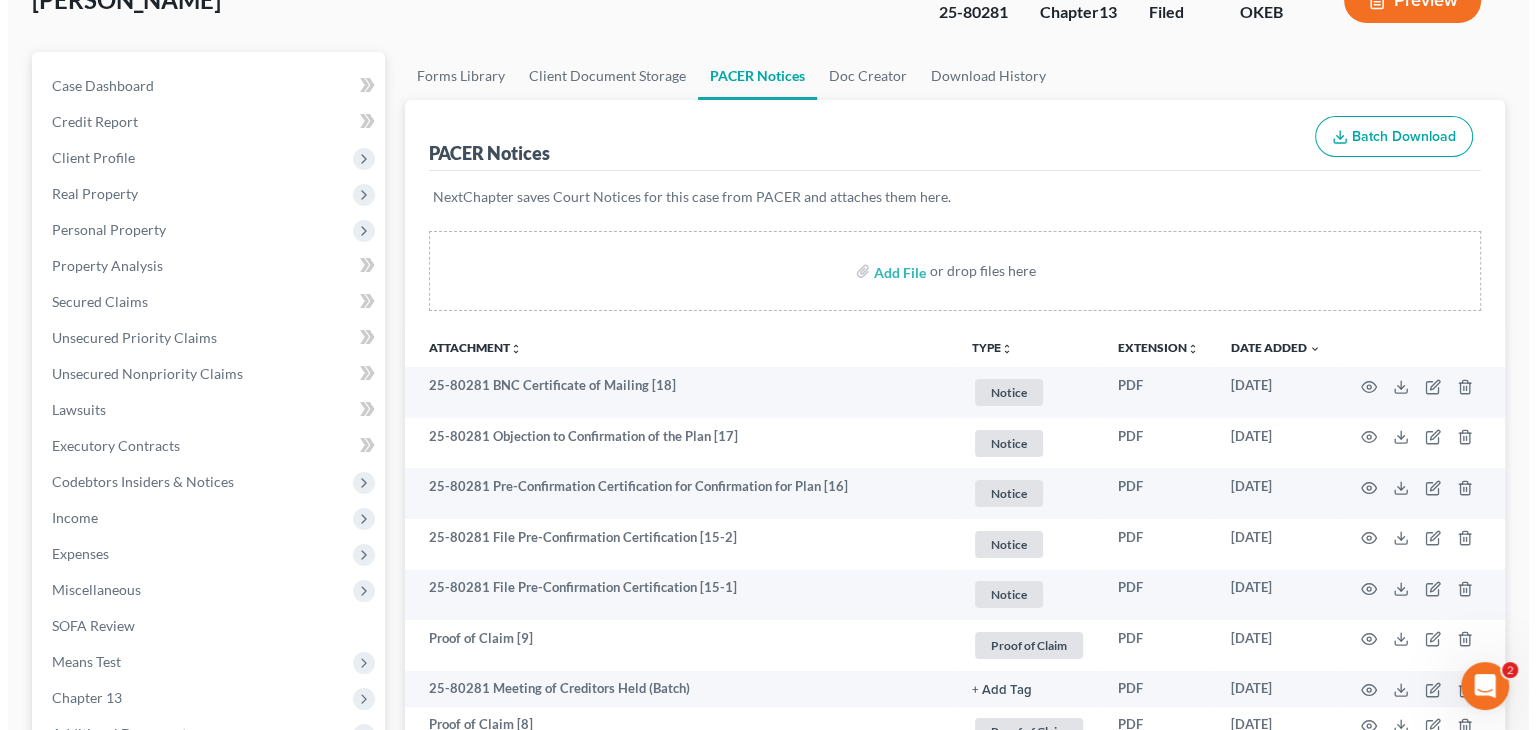 scroll, scrollTop: 0, scrollLeft: 0, axis: both 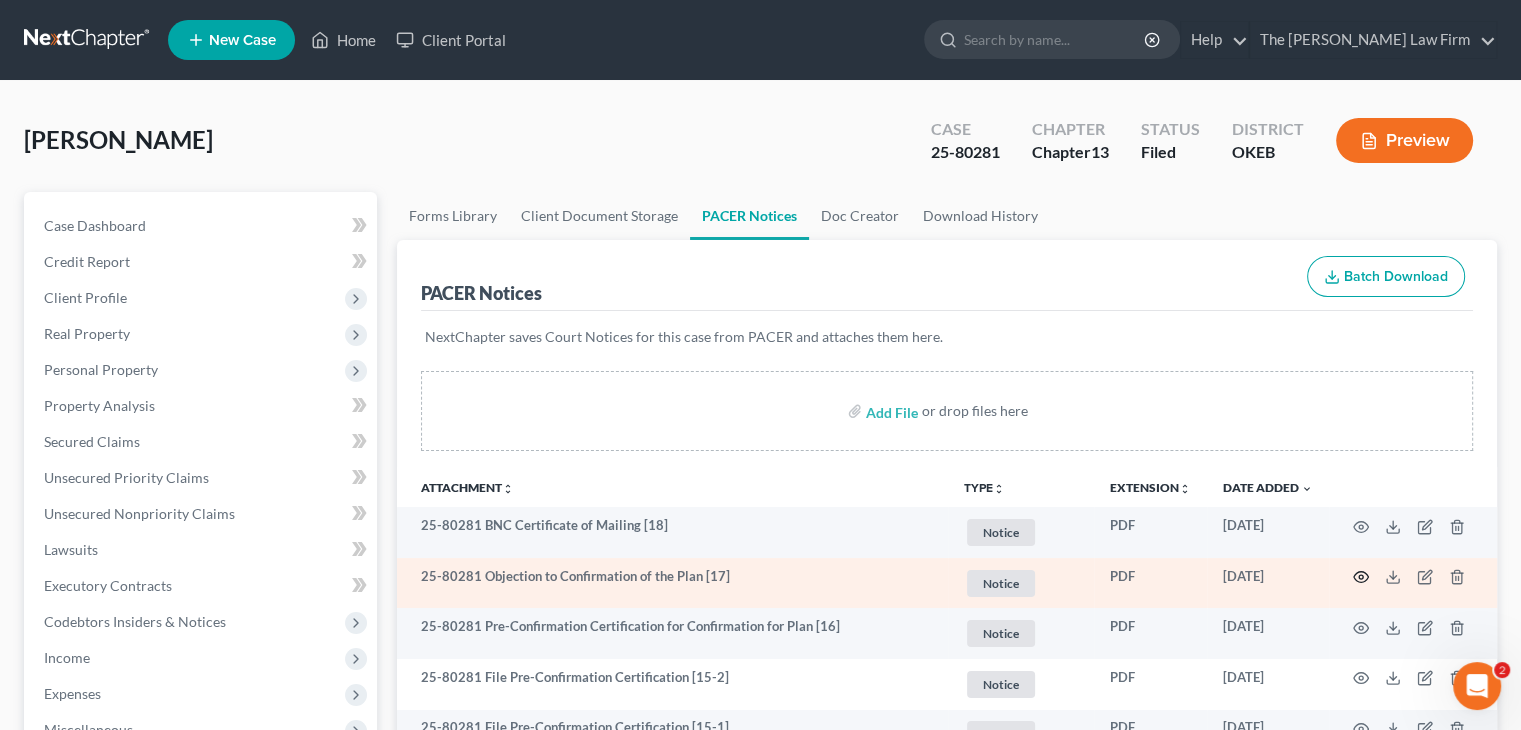 click 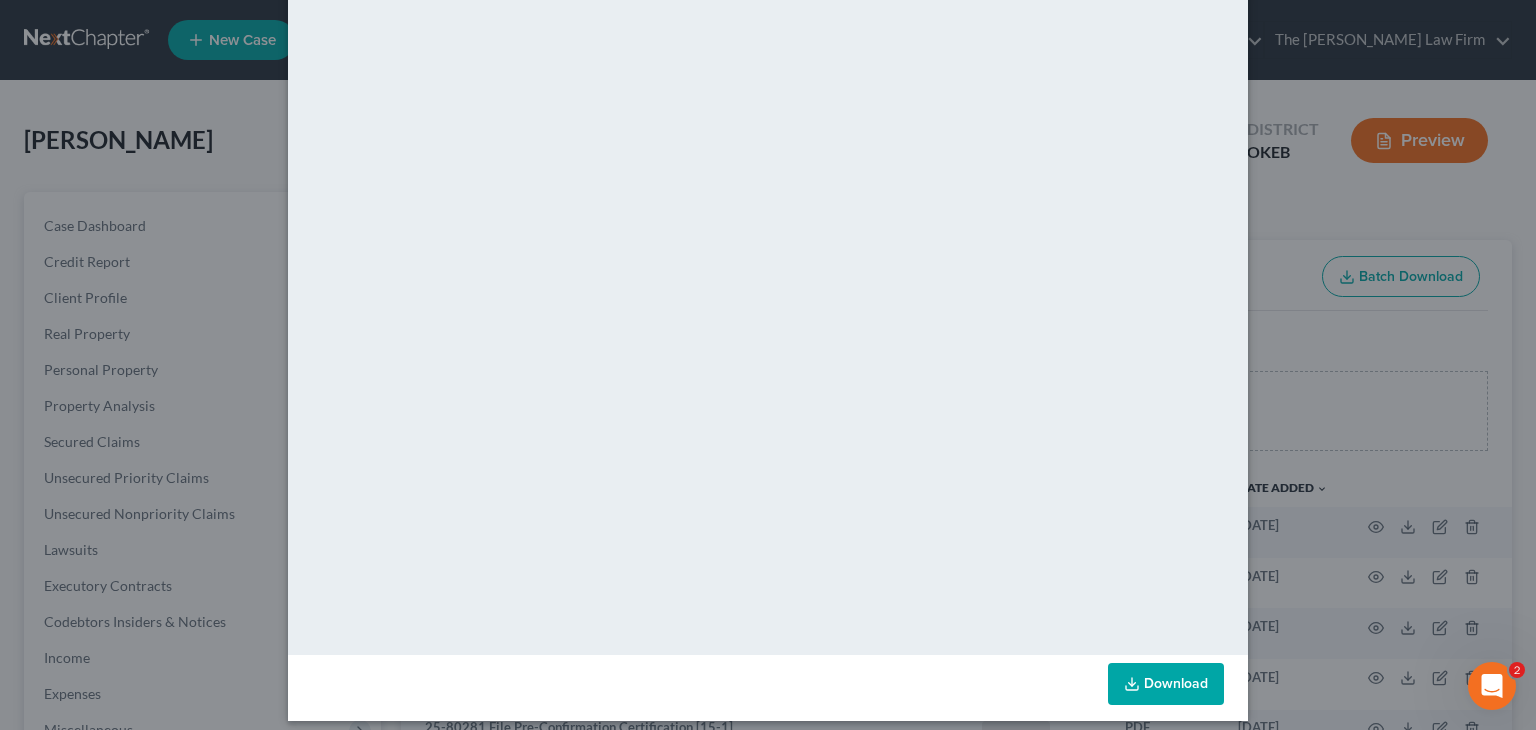 scroll, scrollTop: 107, scrollLeft: 0, axis: vertical 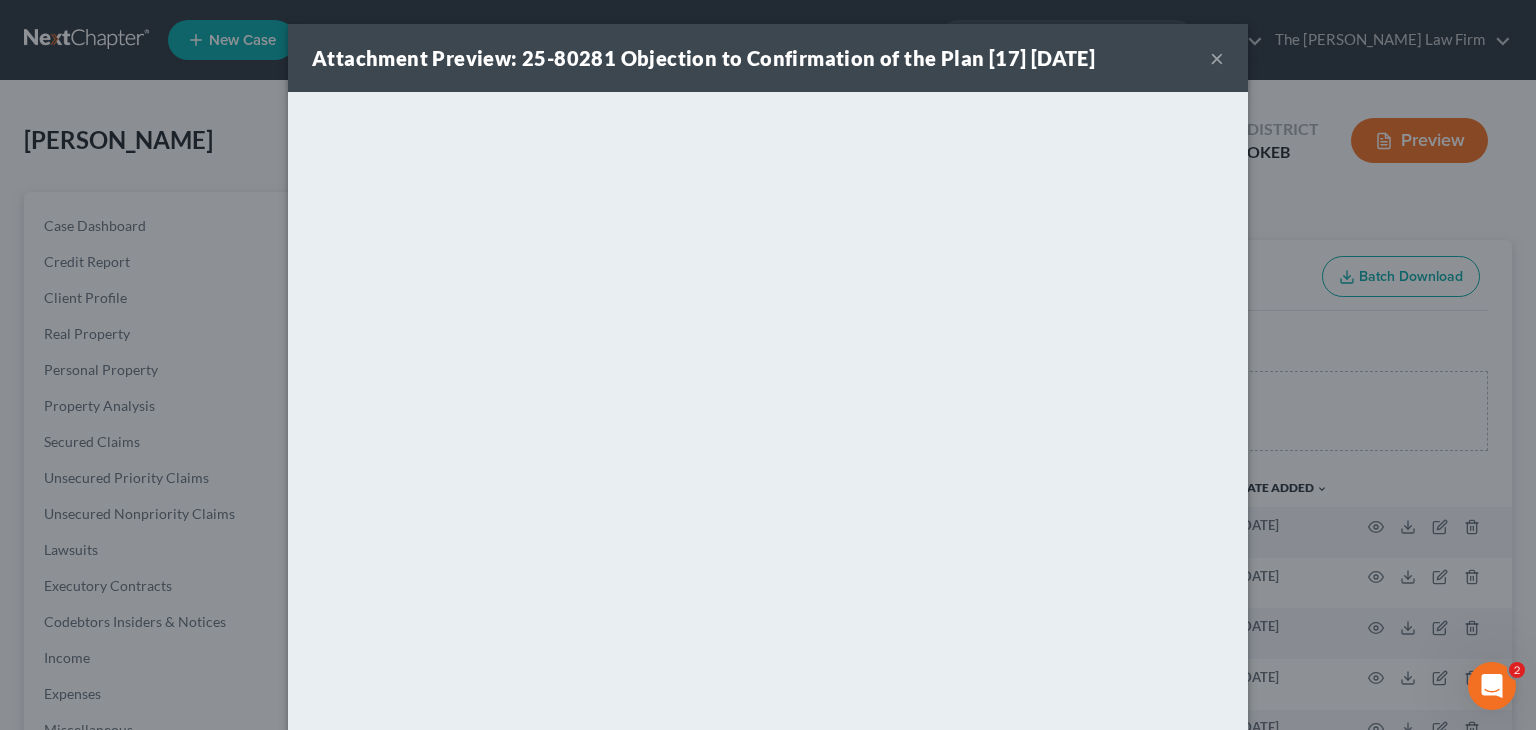 click on "×" at bounding box center (1217, 58) 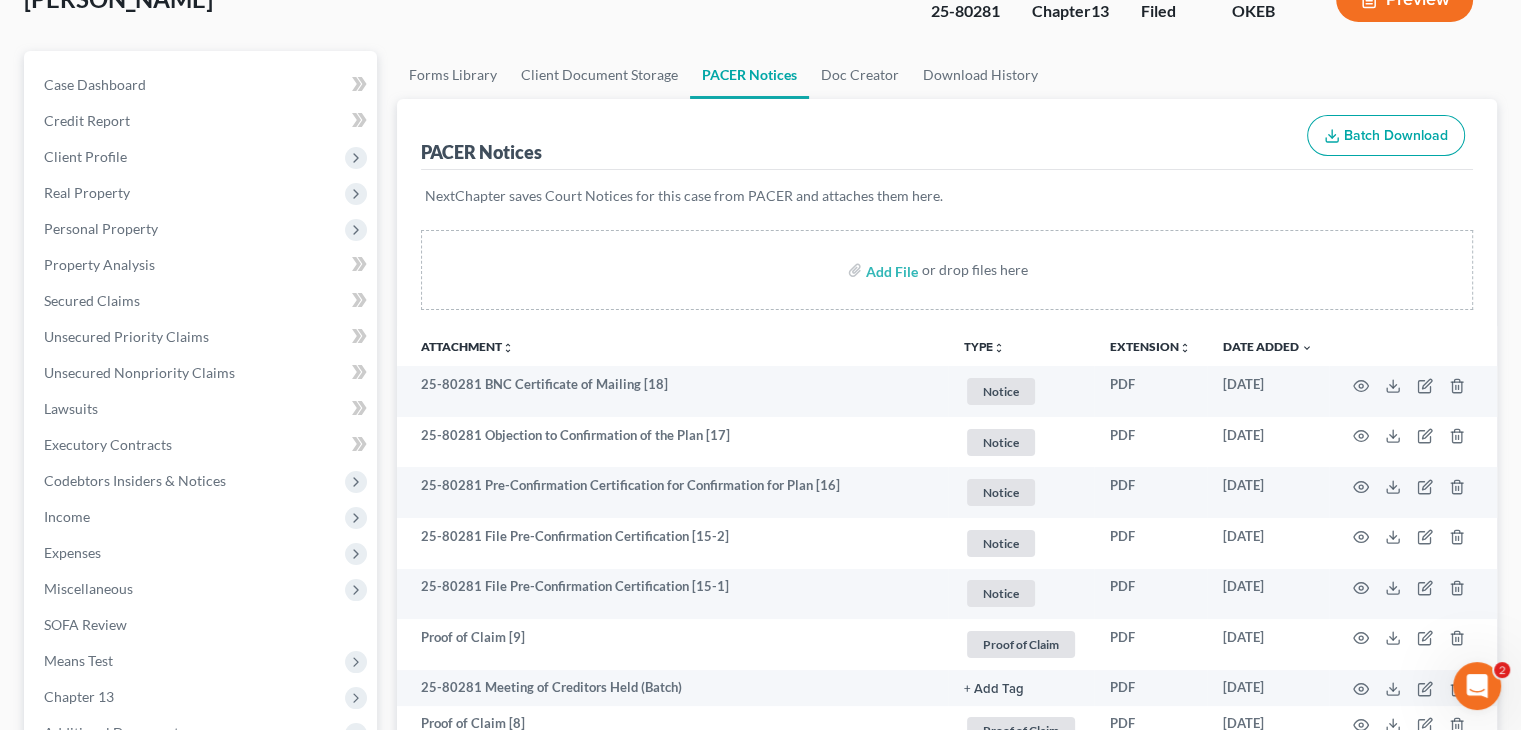 scroll, scrollTop: 63, scrollLeft: 0, axis: vertical 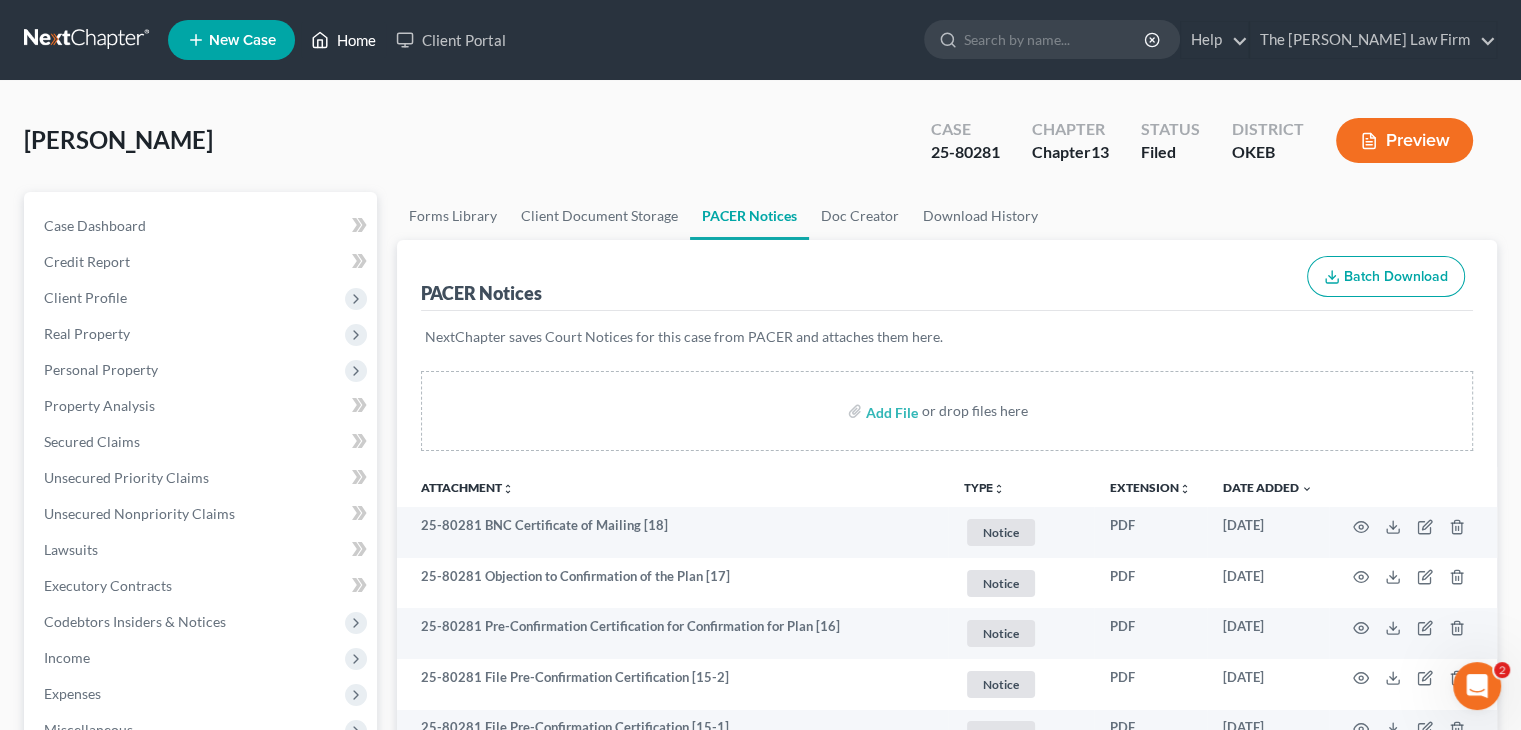 click on "Home" at bounding box center [343, 40] 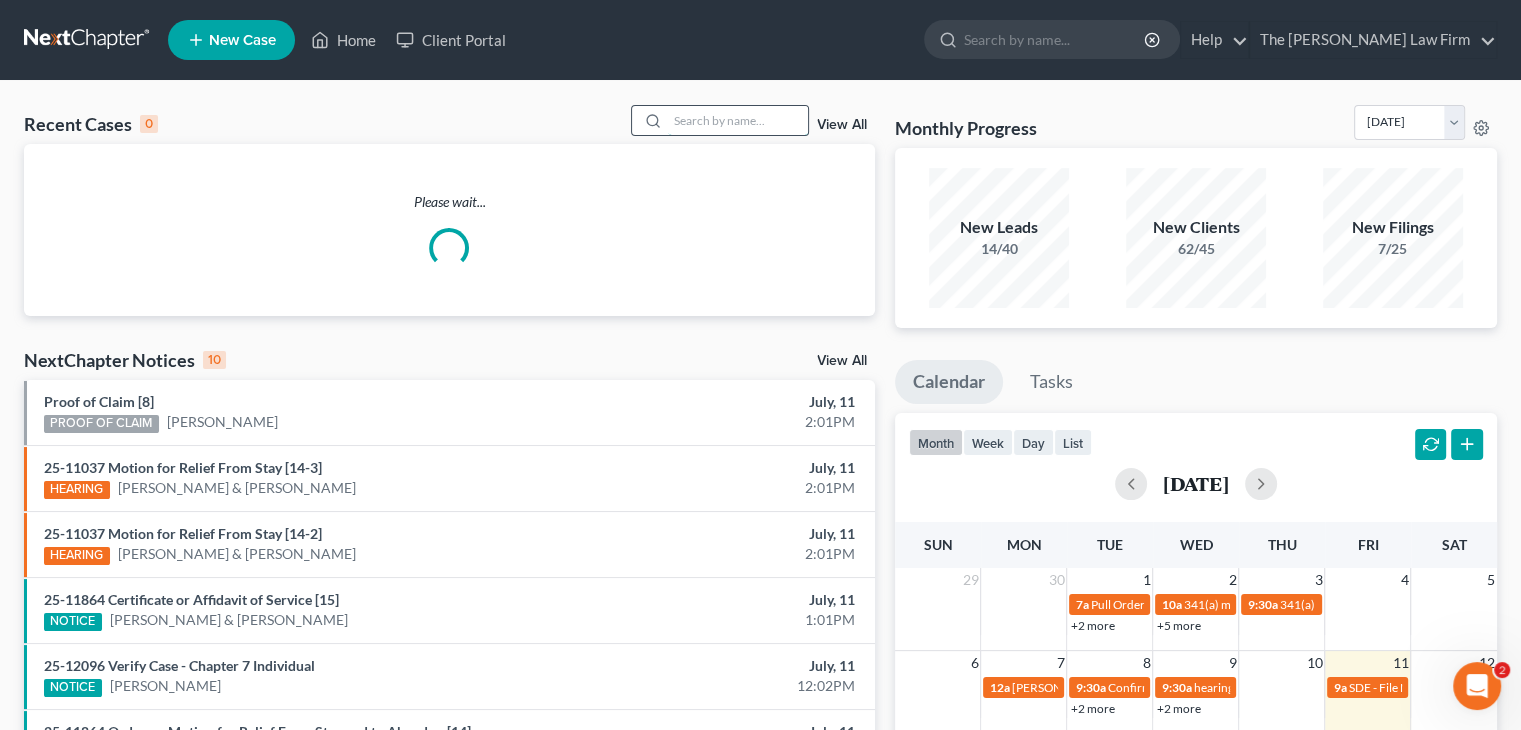 click at bounding box center [738, 120] 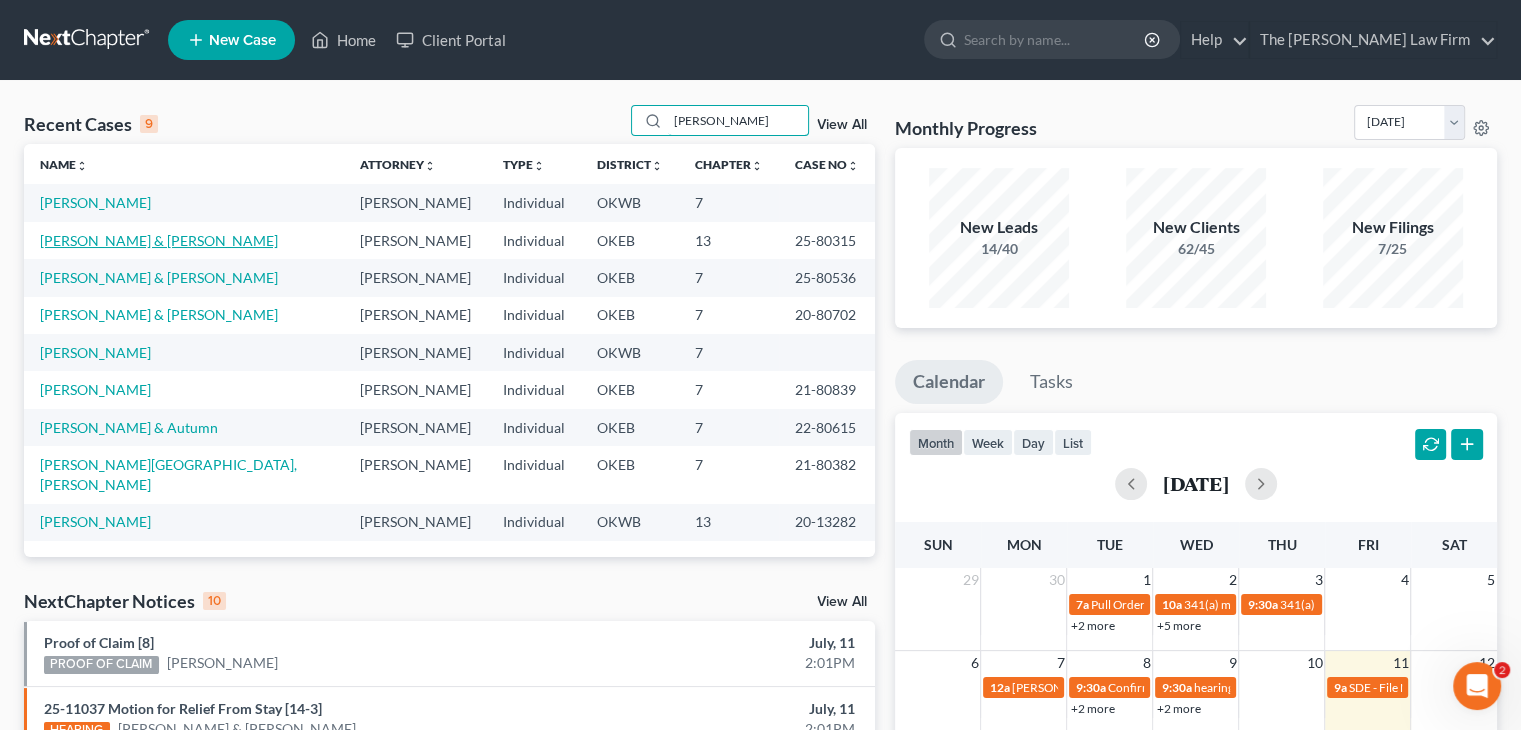 type on "[PERSON_NAME]" 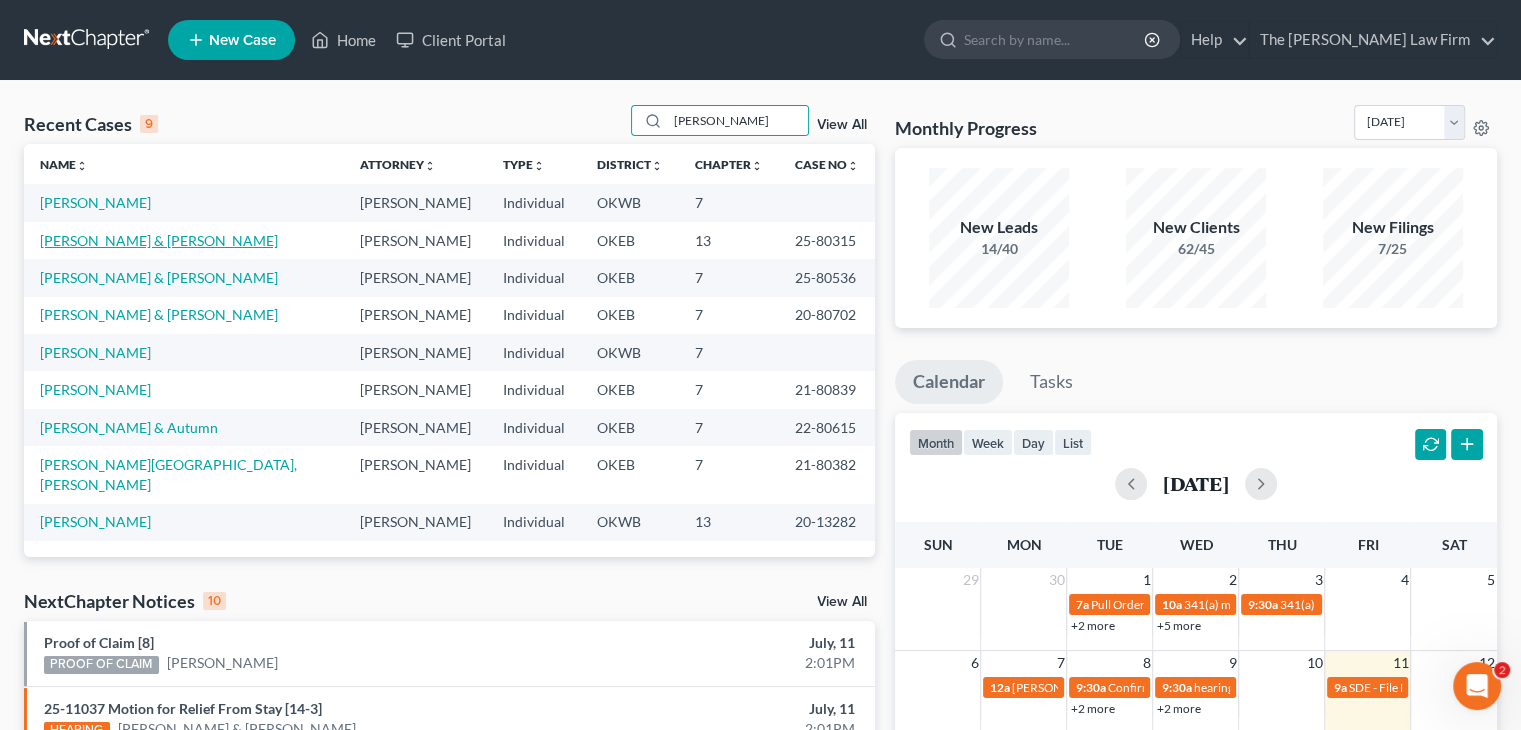 click on "[PERSON_NAME] & [PERSON_NAME]" at bounding box center [159, 240] 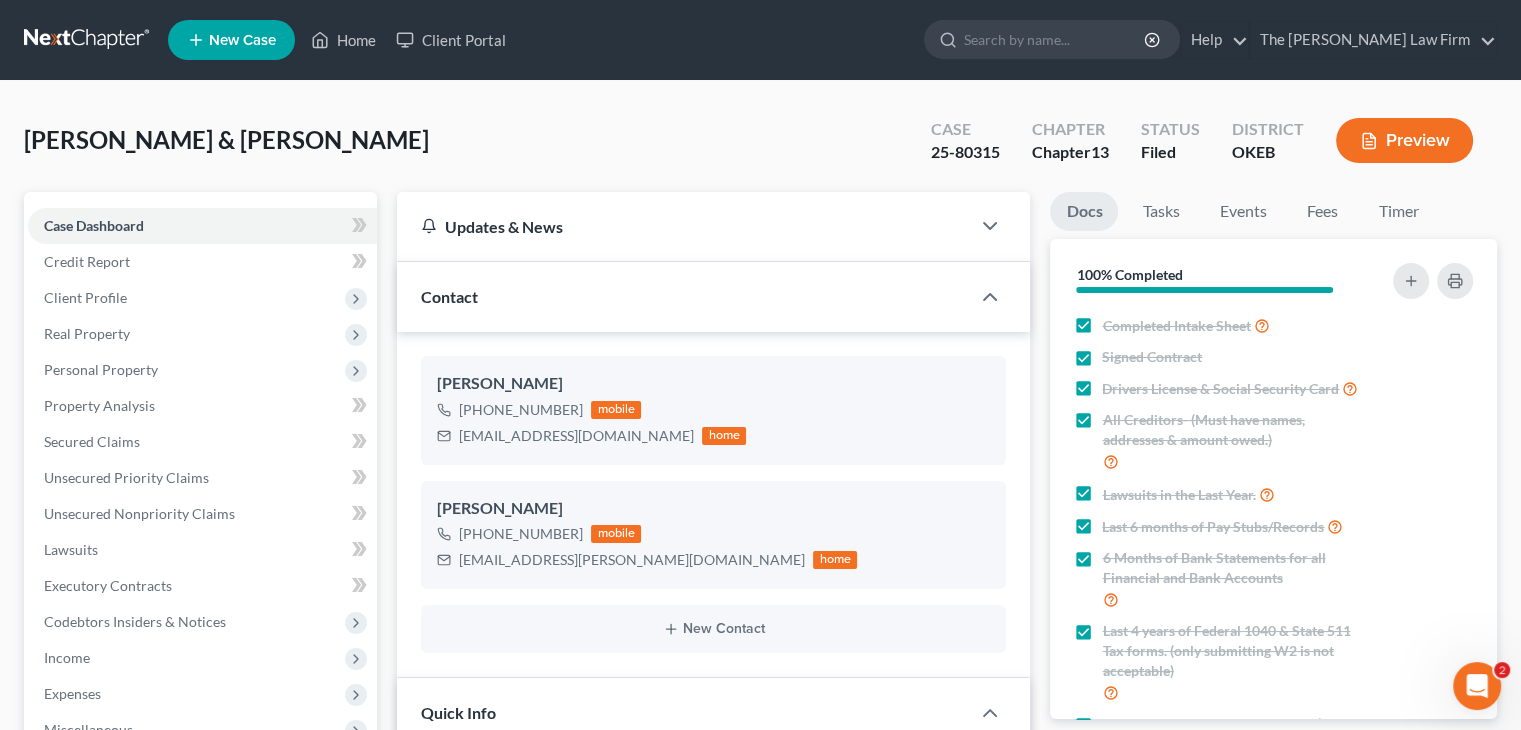scroll, scrollTop: 882, scrollLeft: 0, axis: vertical 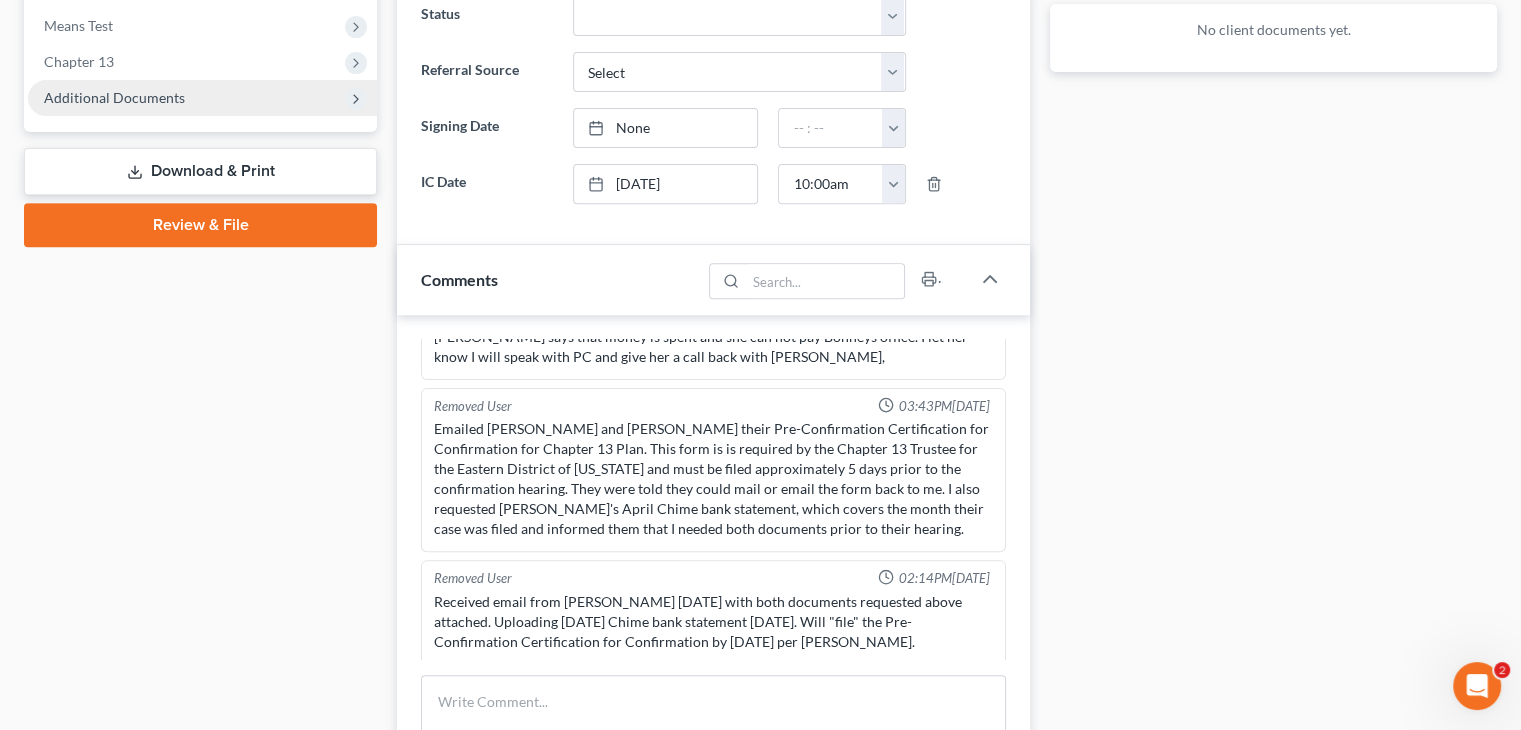 click on "Additional Documents" at bounding box center (114, 97) 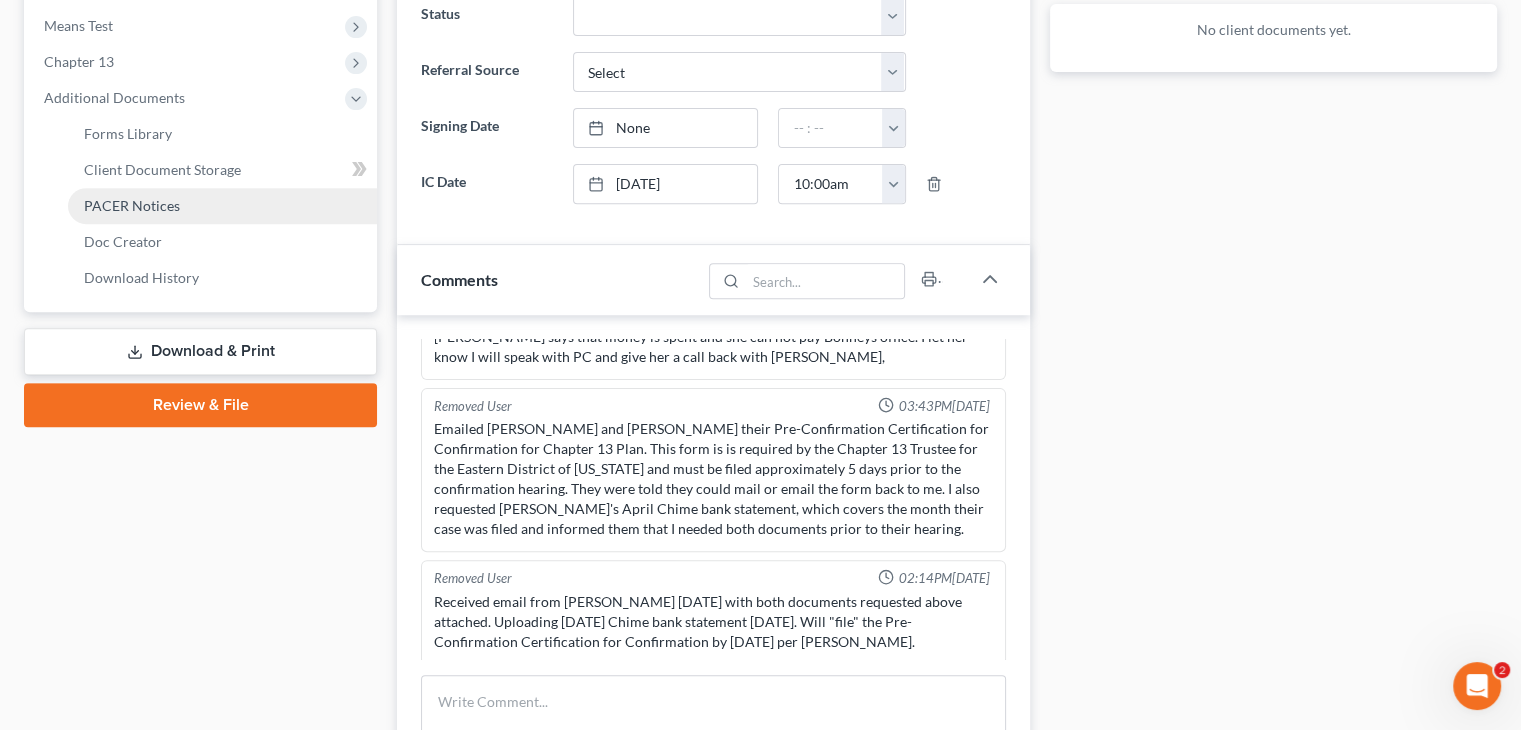 click on "PACER Notices" at bounding box center [132, 205] 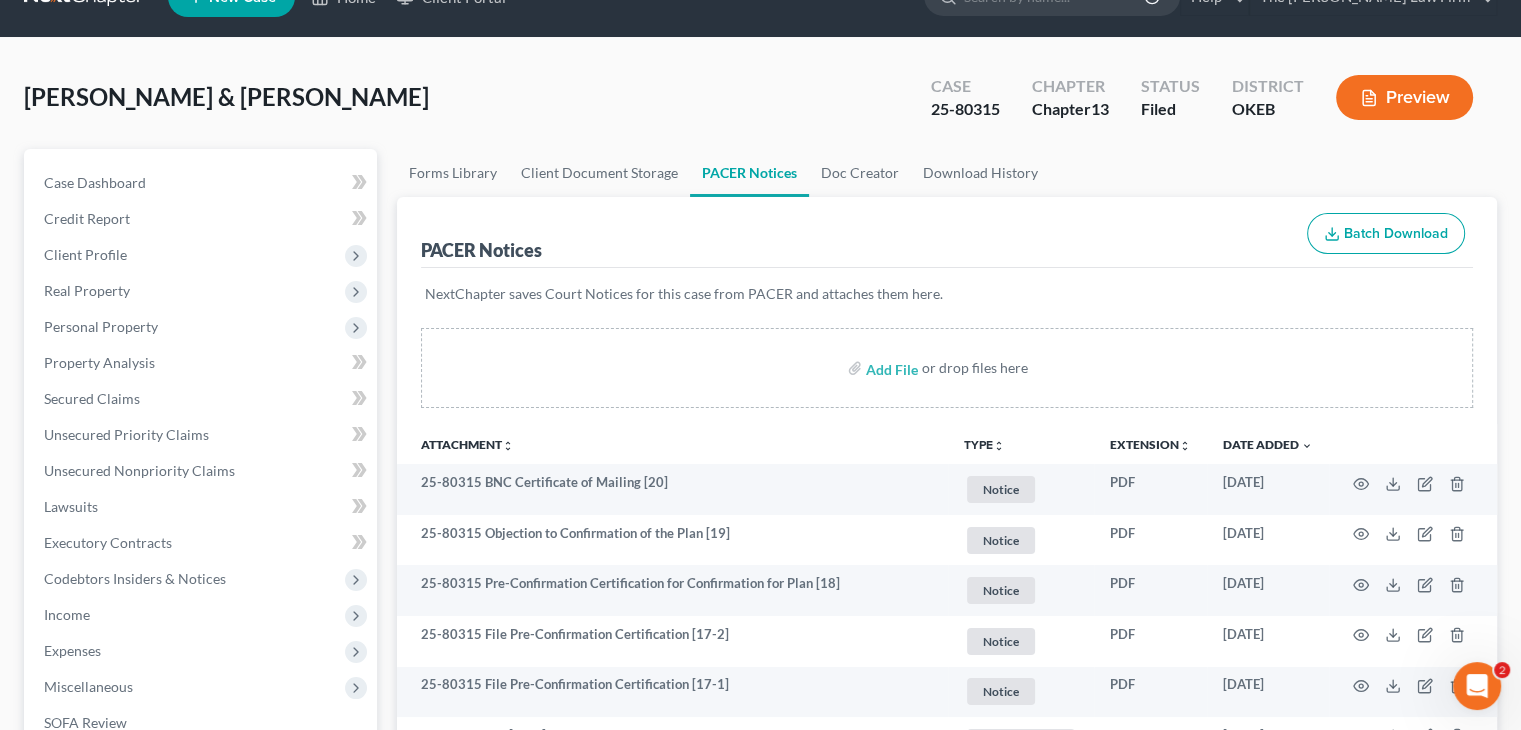 scroll, scrollTop: 0, scrollLeft: 0, axis: both 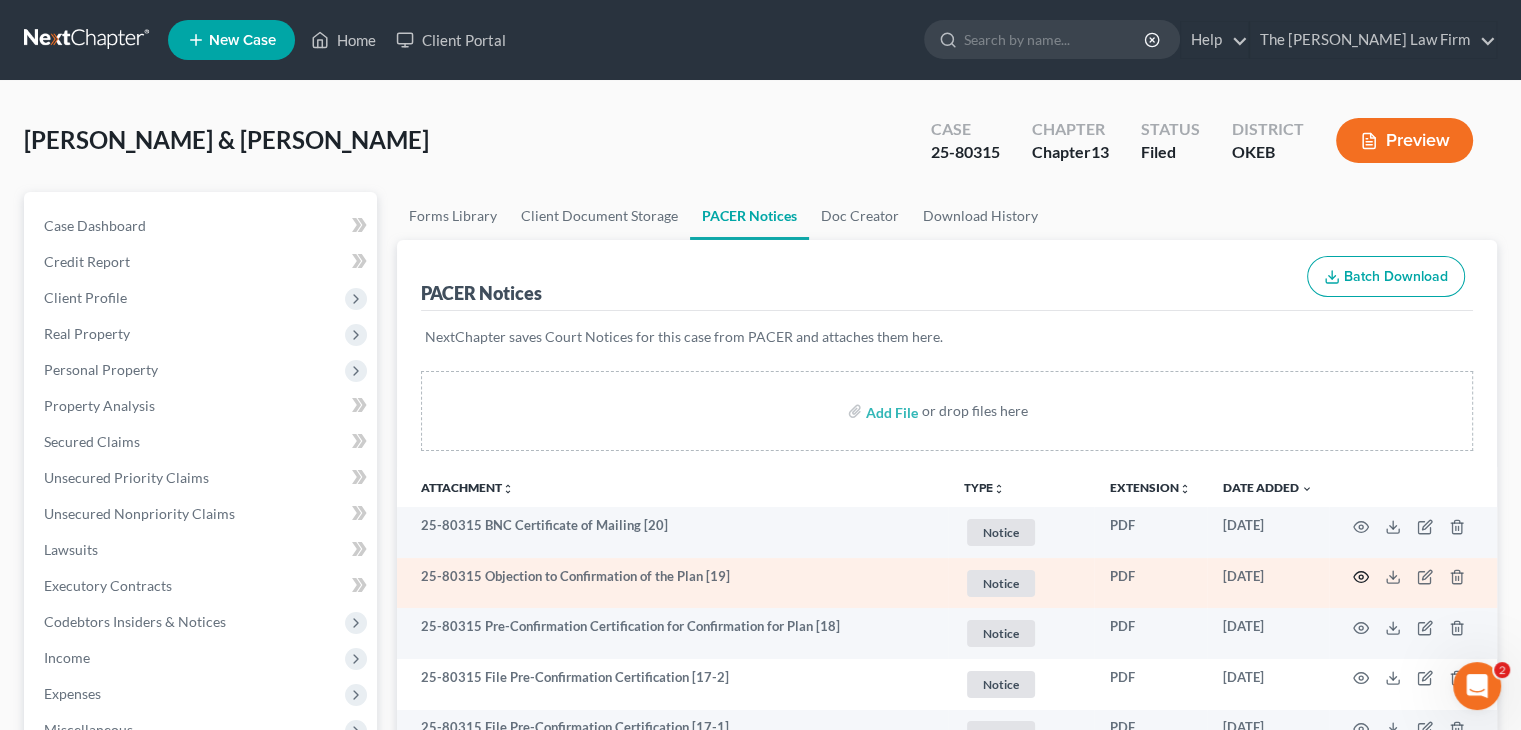 click 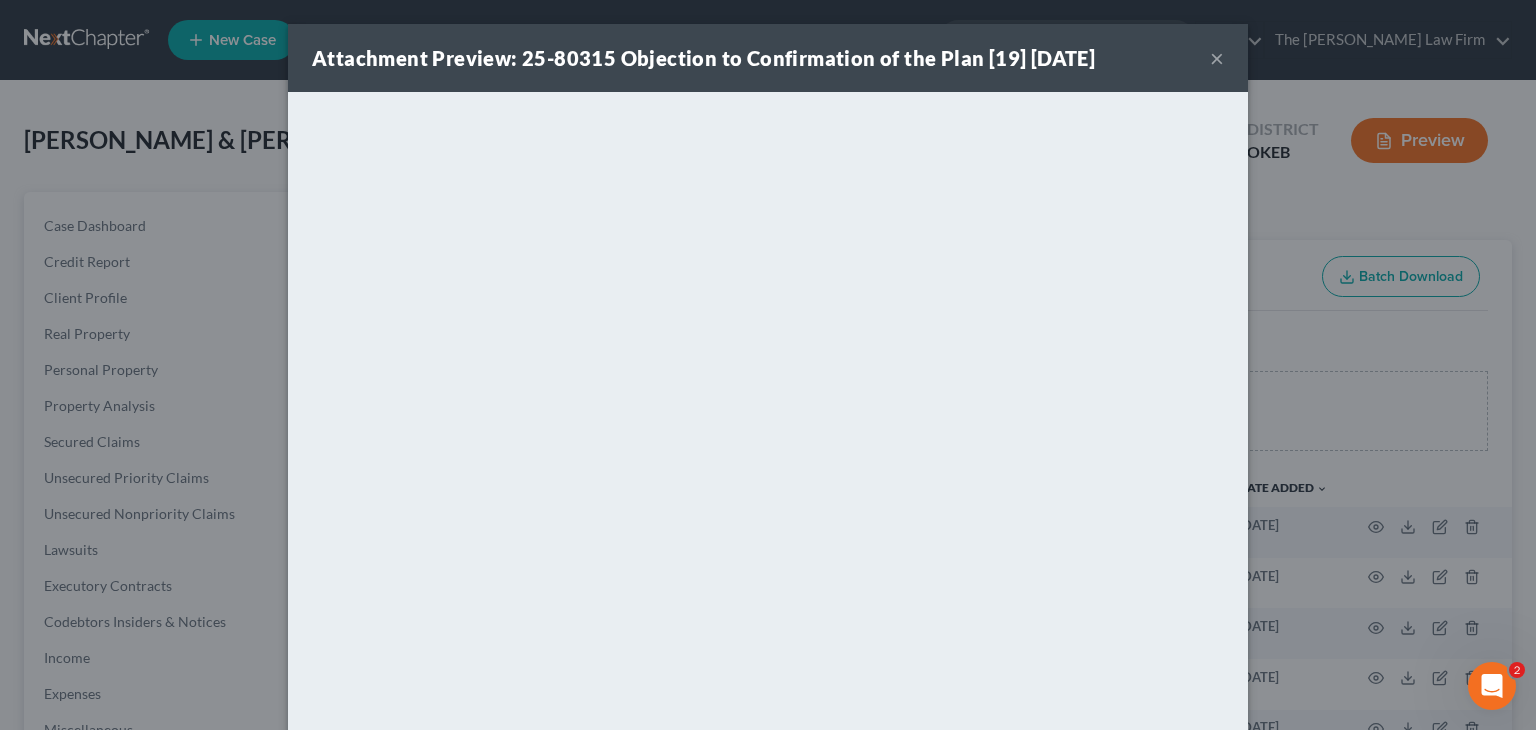 click on "×" at bounding box center (1217, 58) 